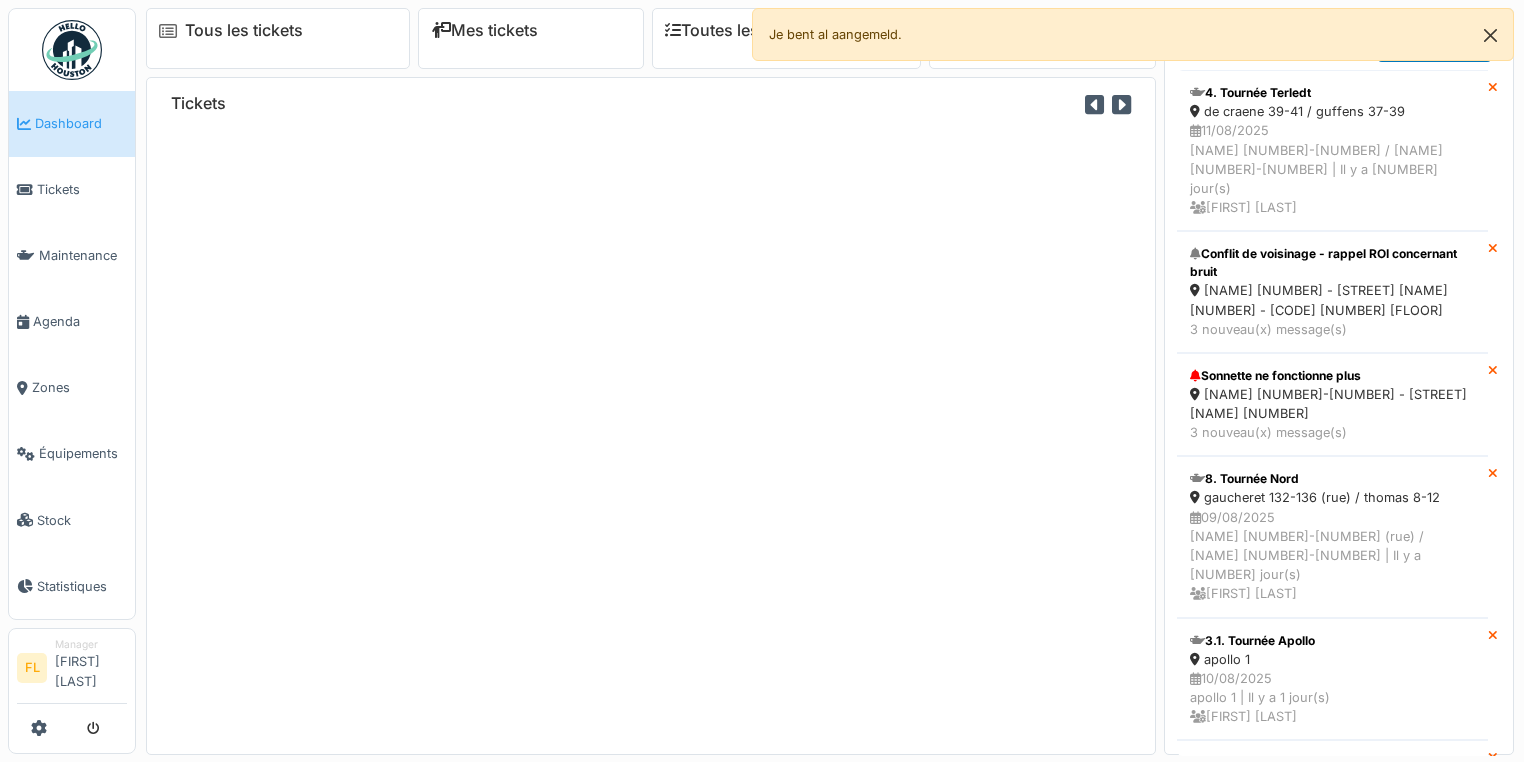 scroll, scrollTop: 0, scrollLeft: 0, axis: both 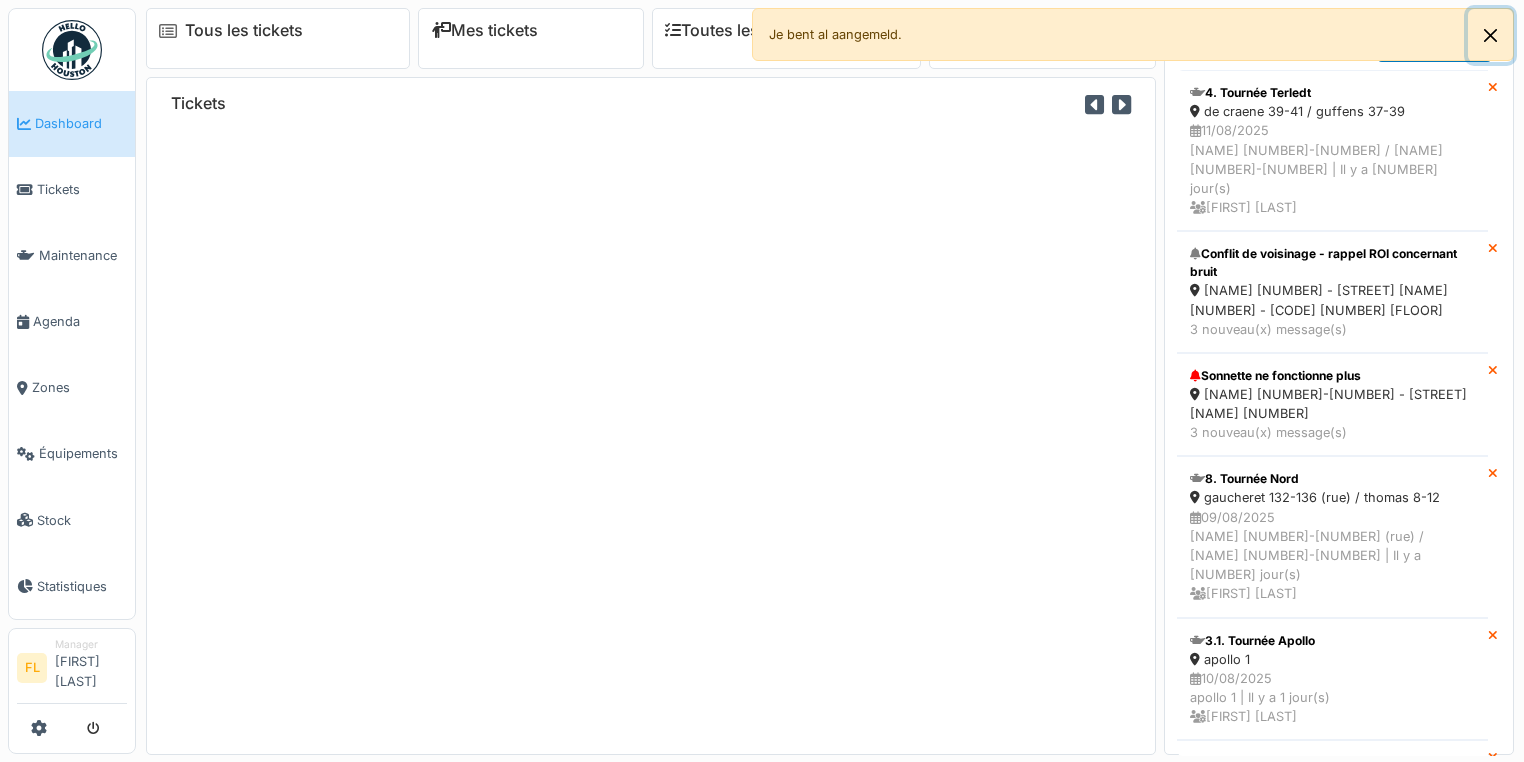 click at bounding box center [1490, 35] 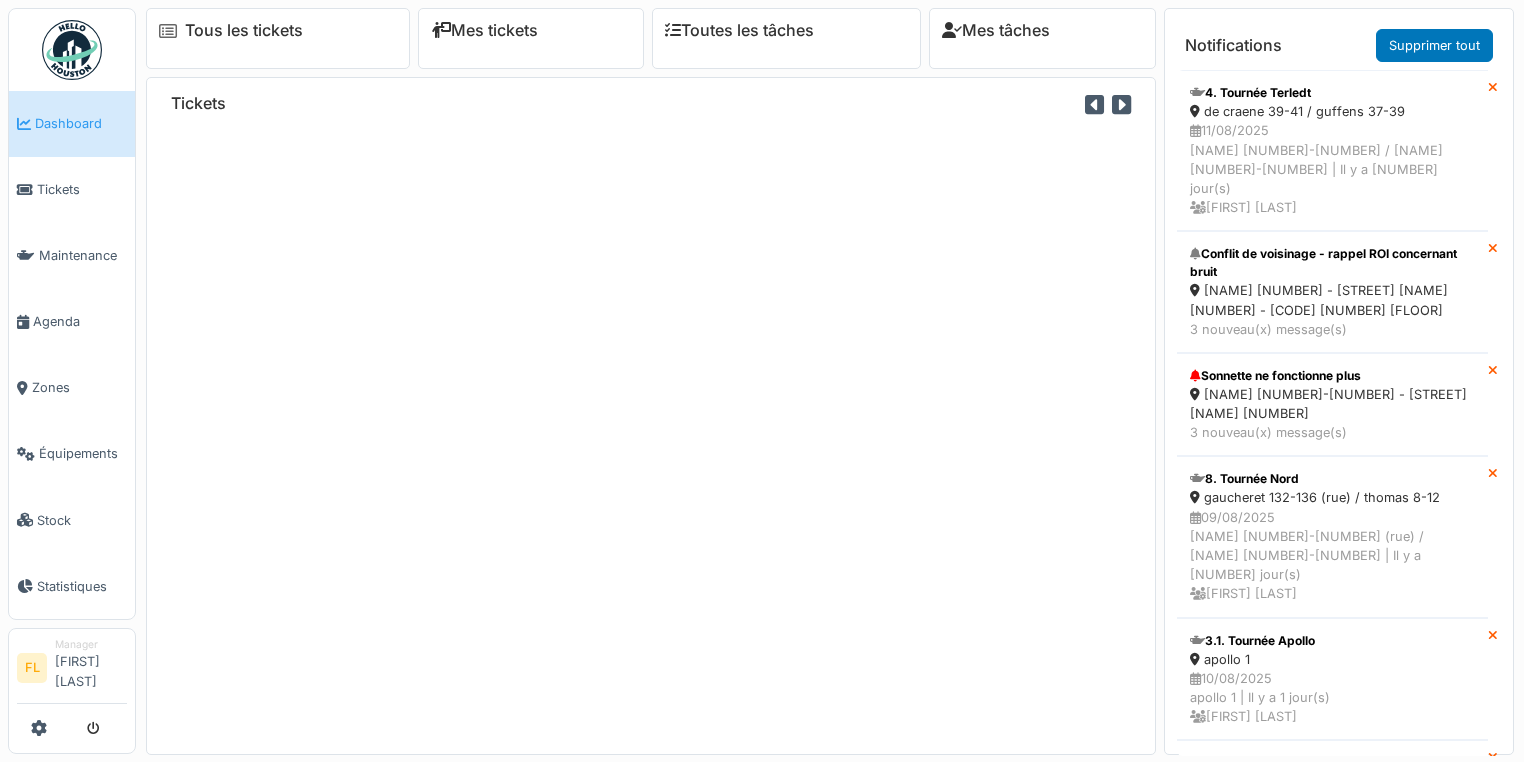drag, startPoint x: 548, startPoint y: 295, endPoint x: 223, endPoint y: 216, distance: 334.46375 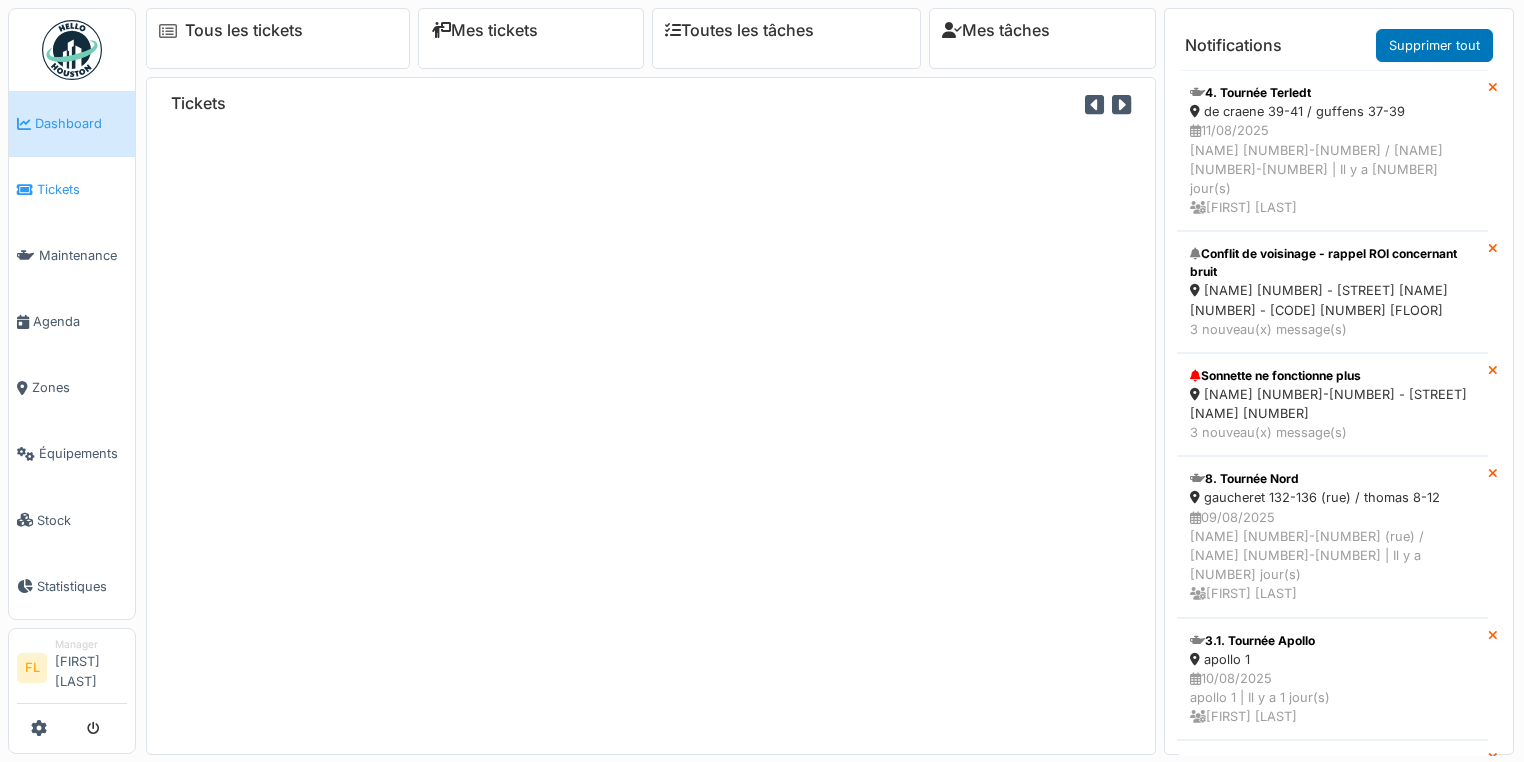 click on "Tickets" at bounding box center [82, 189] 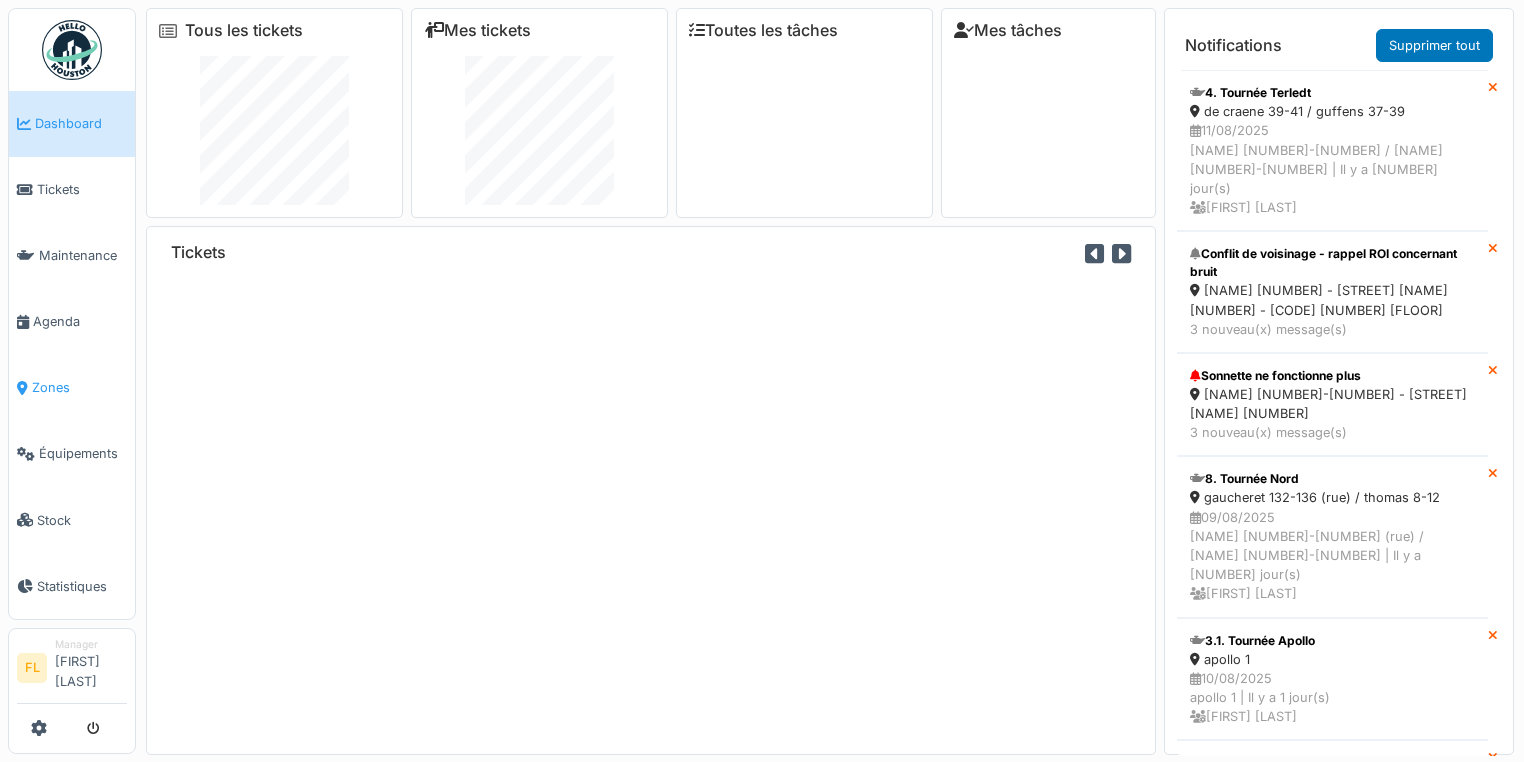 click on "Zones" at bounding box center [72, 388] 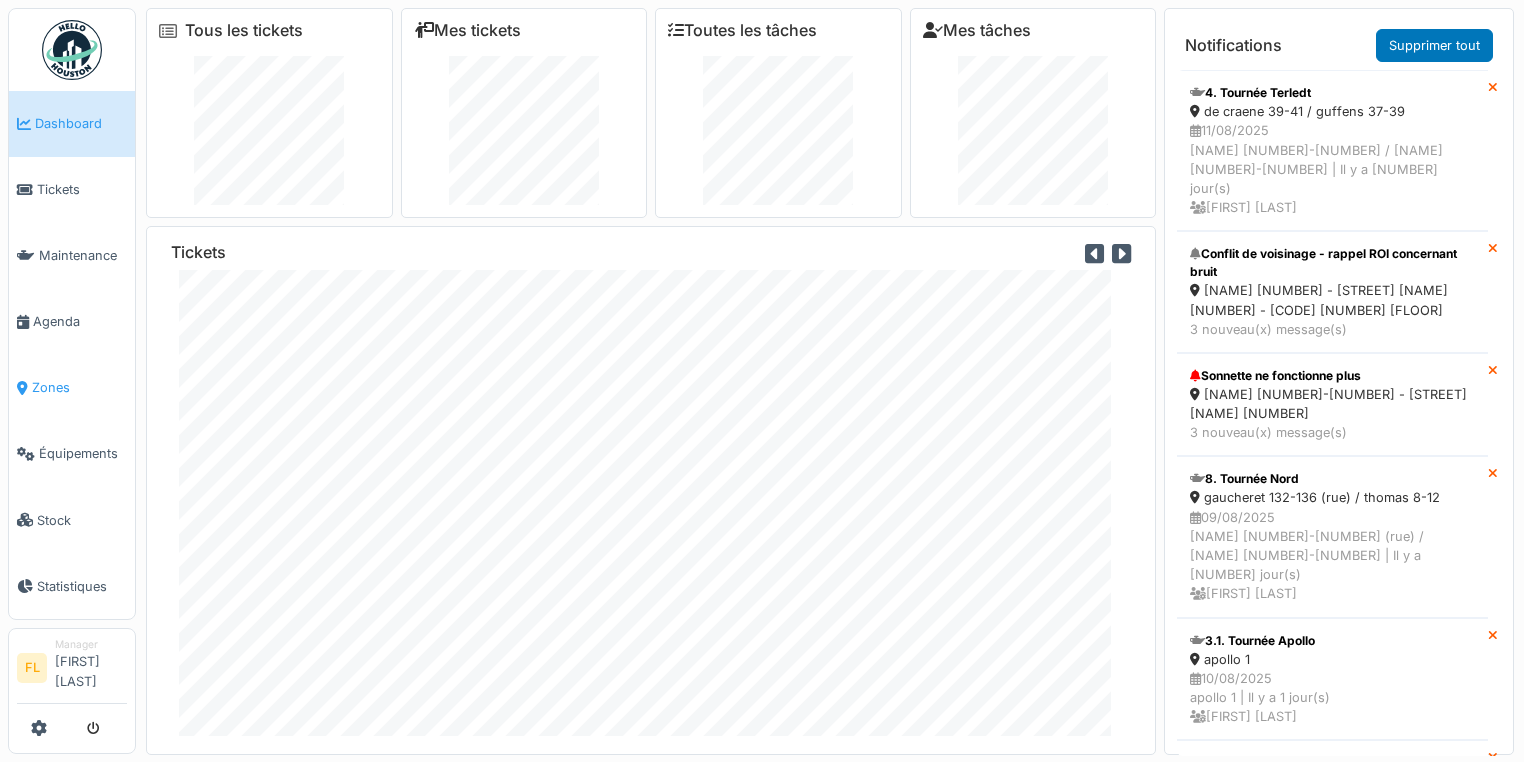 click on "Zones" at bounding box center (79, 387) 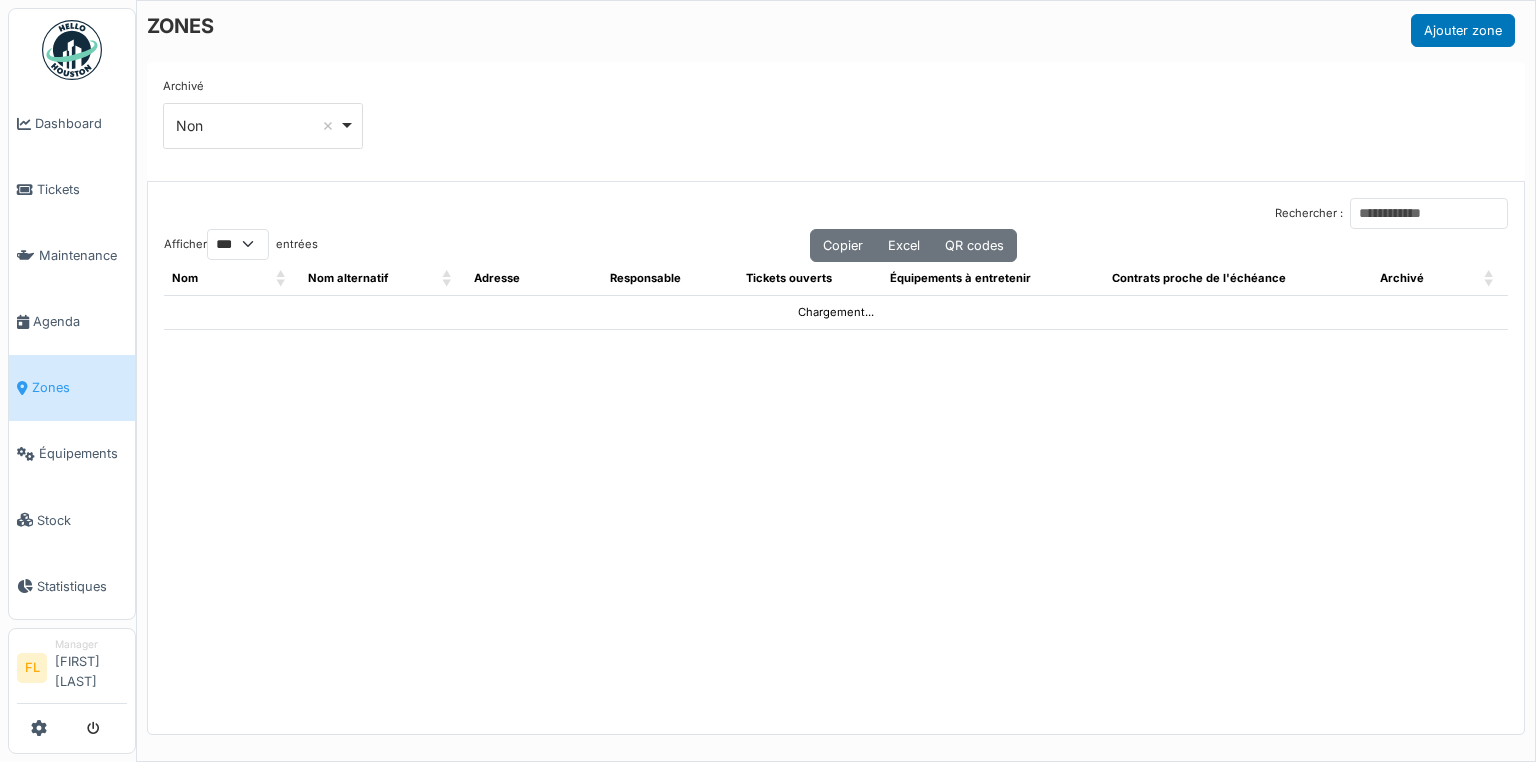 select on "***" 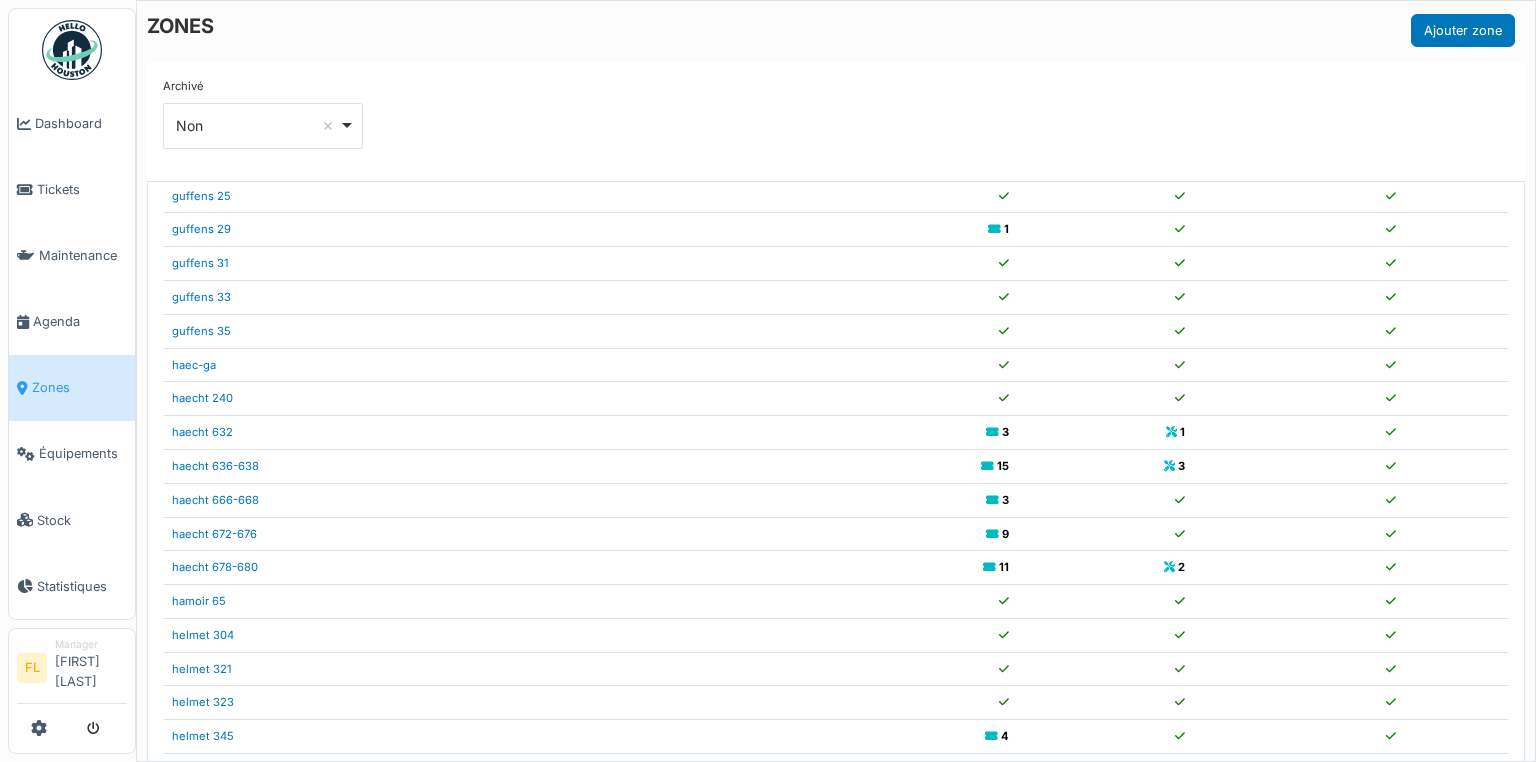 scroll, scrollTop: 2796, scrollLeft: 0, axis: vertical 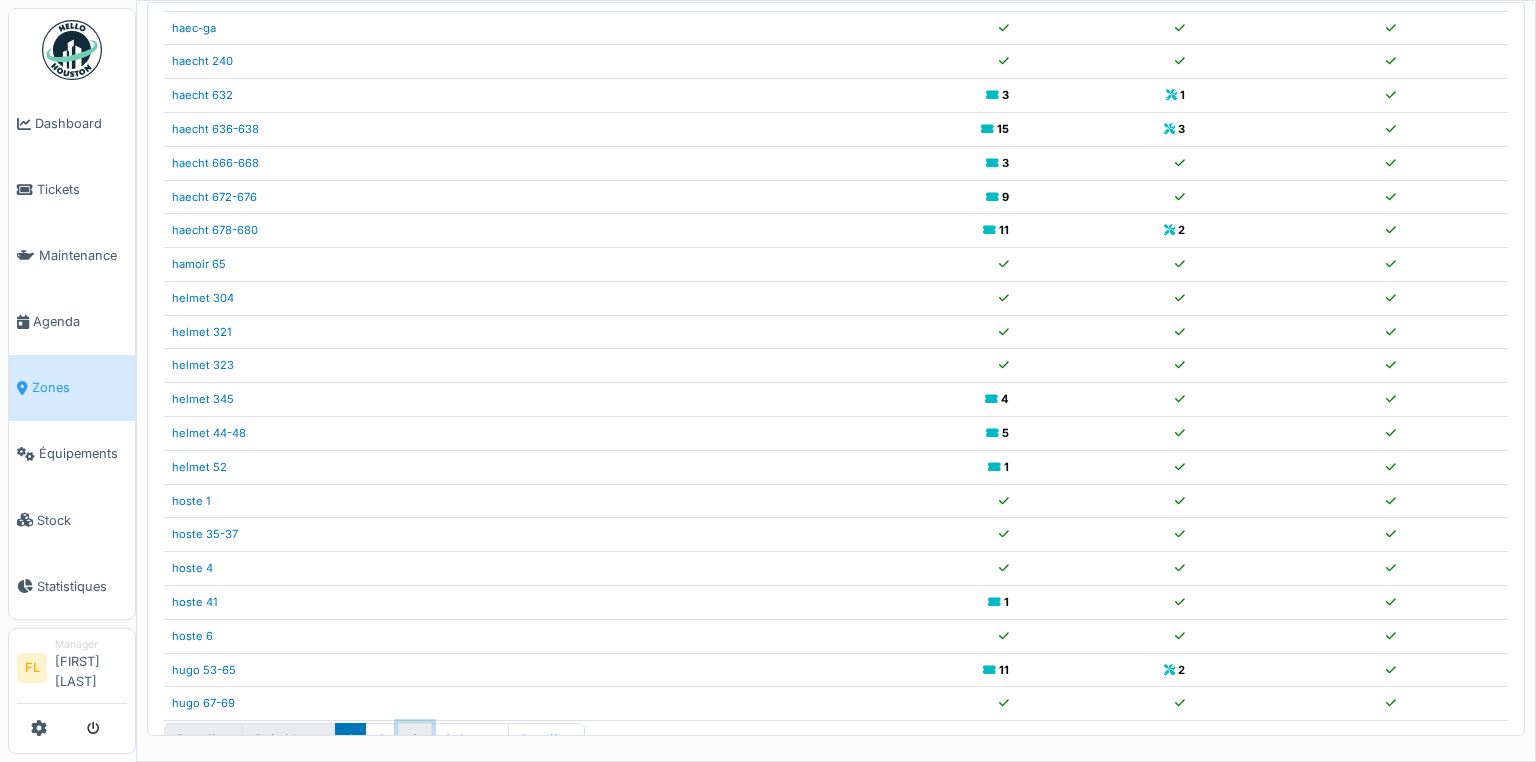 click on "3" at bounding box center (415, 739) 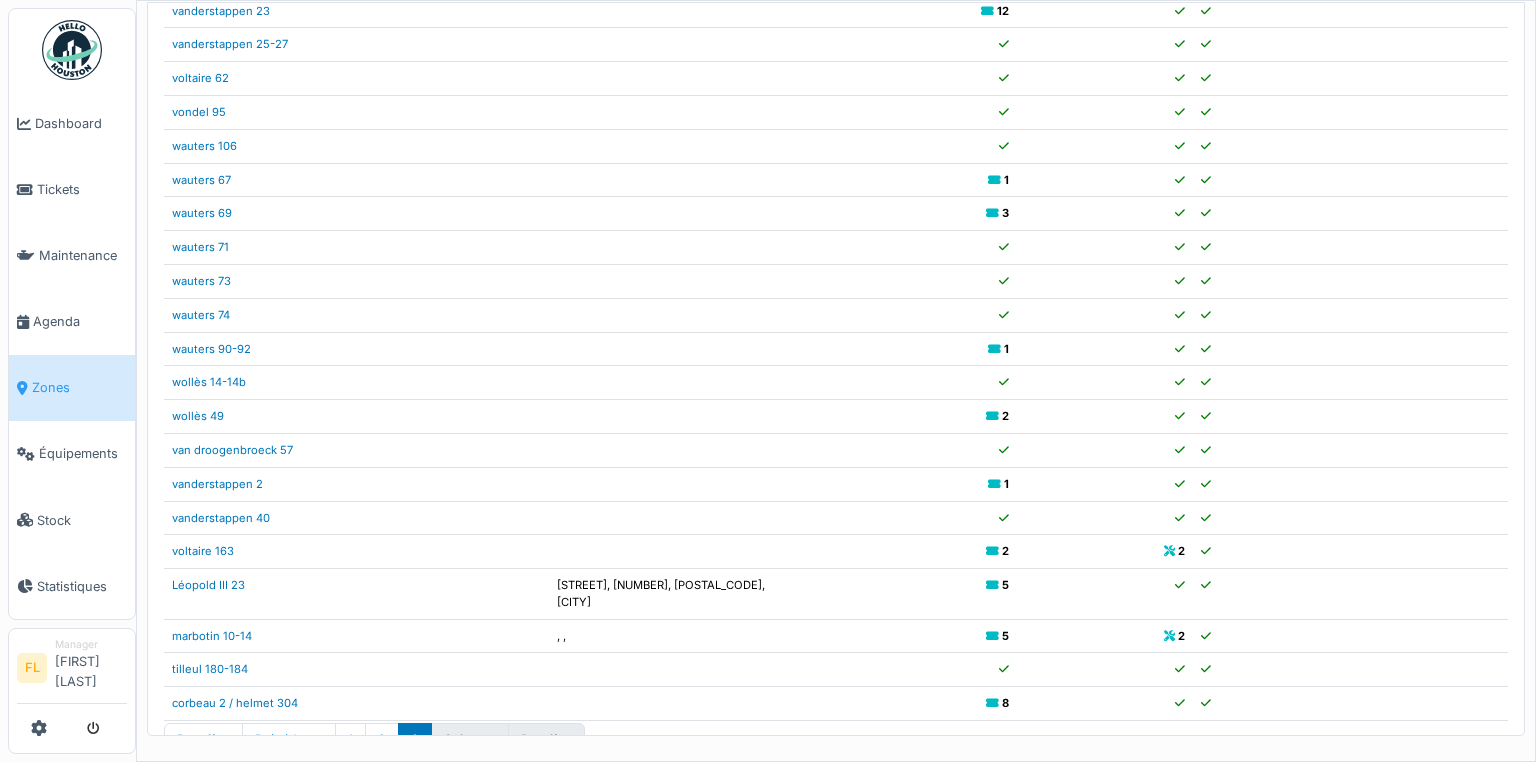 scroll, scrollTop: 360, scrollLeft: 0, axis: vertical 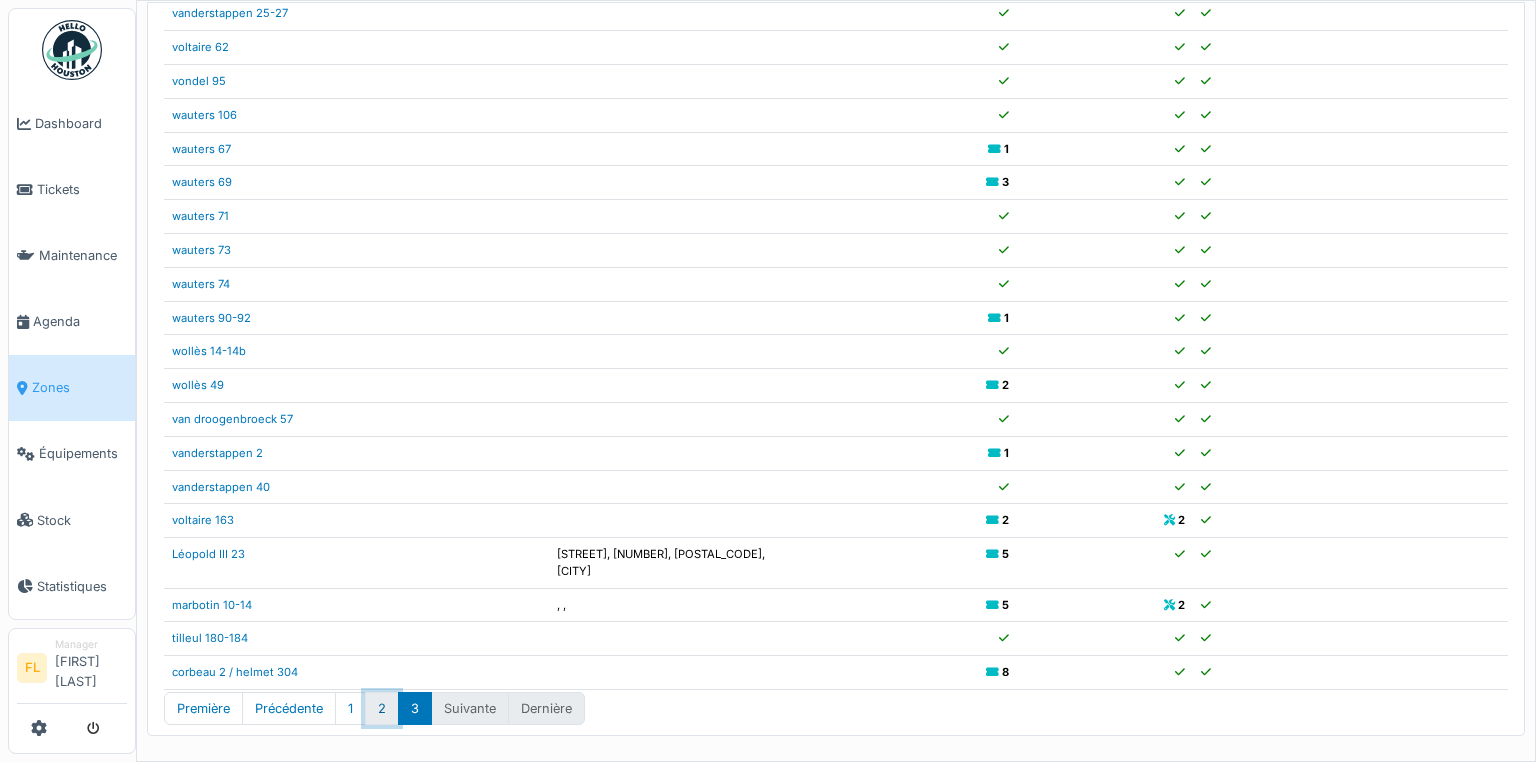 click on "2" at bounding box center [382, 708] 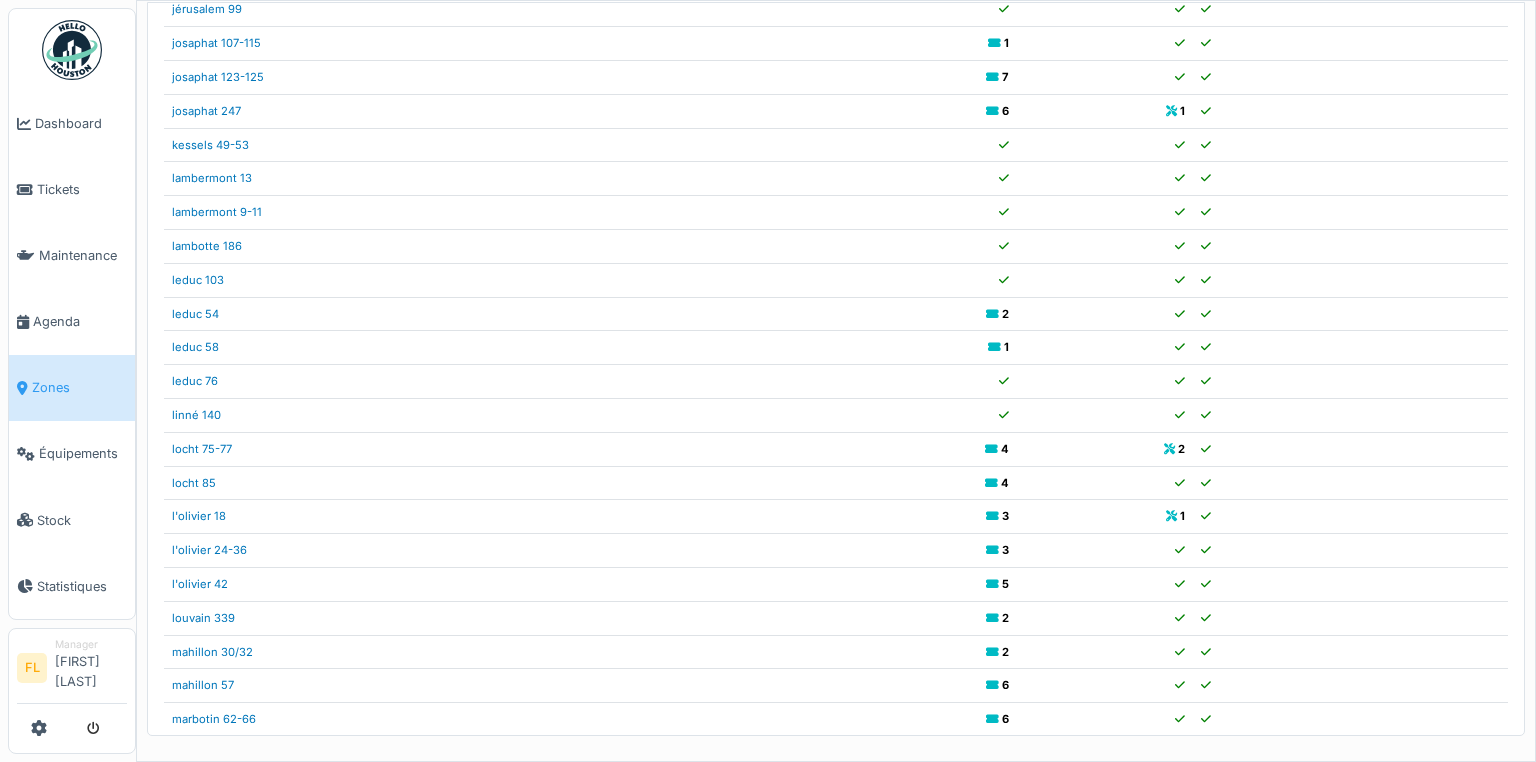 scroll, scrollTop: 0, scrollLeft: 0, axis: both 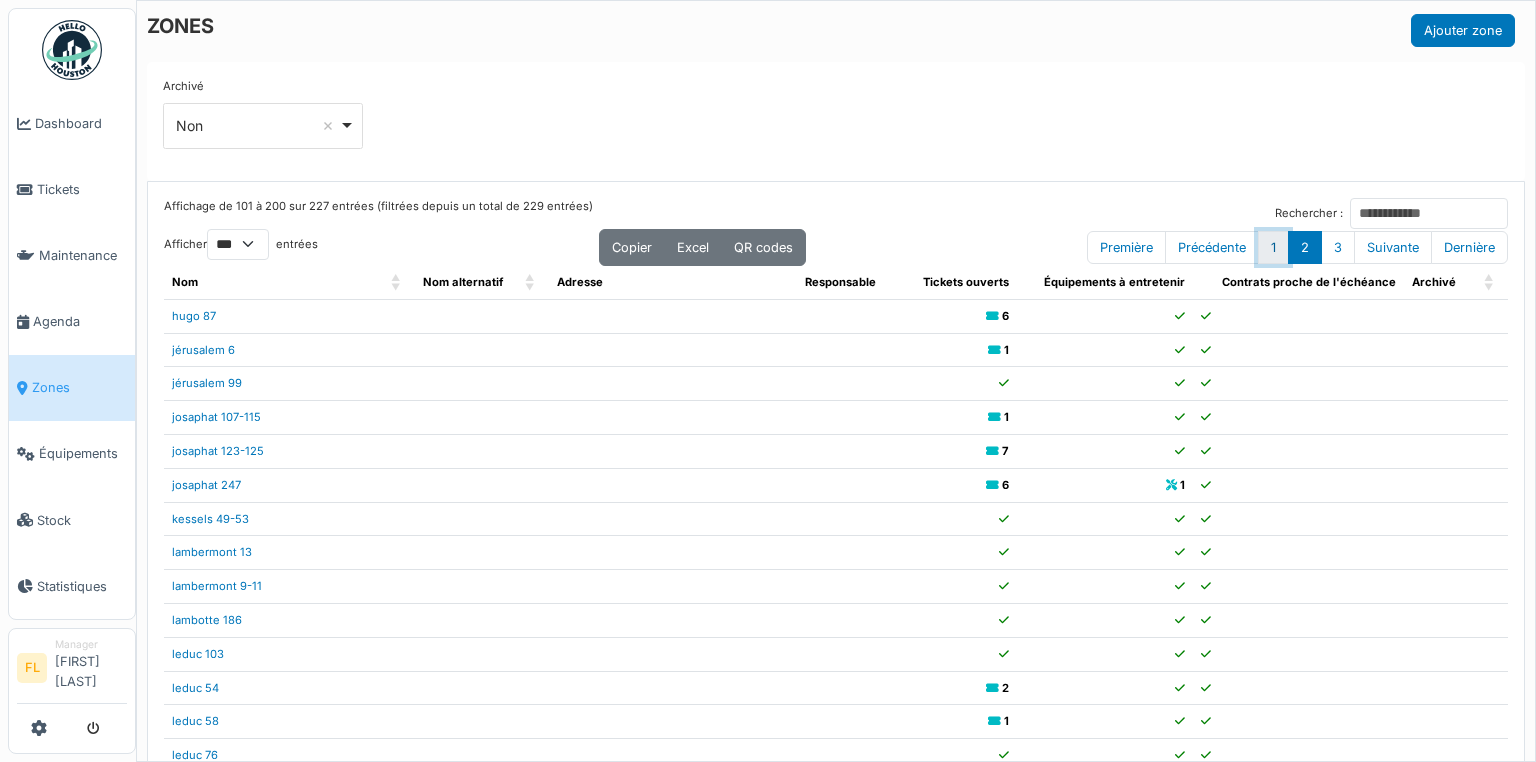 click on "1" at bounding box center (1273, 247) 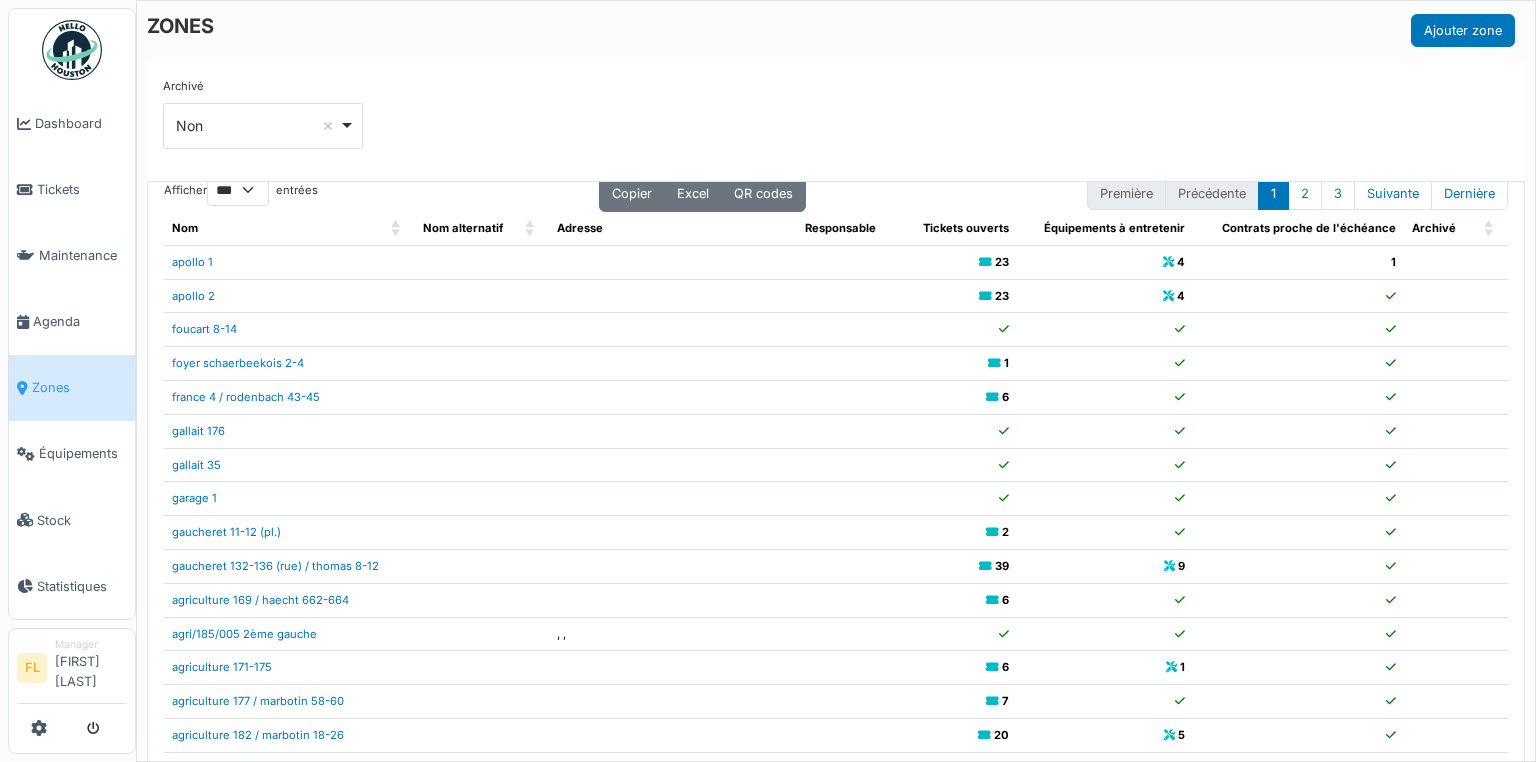 scroll, scrollTop: 0, scrollLeft: 0, axis: both 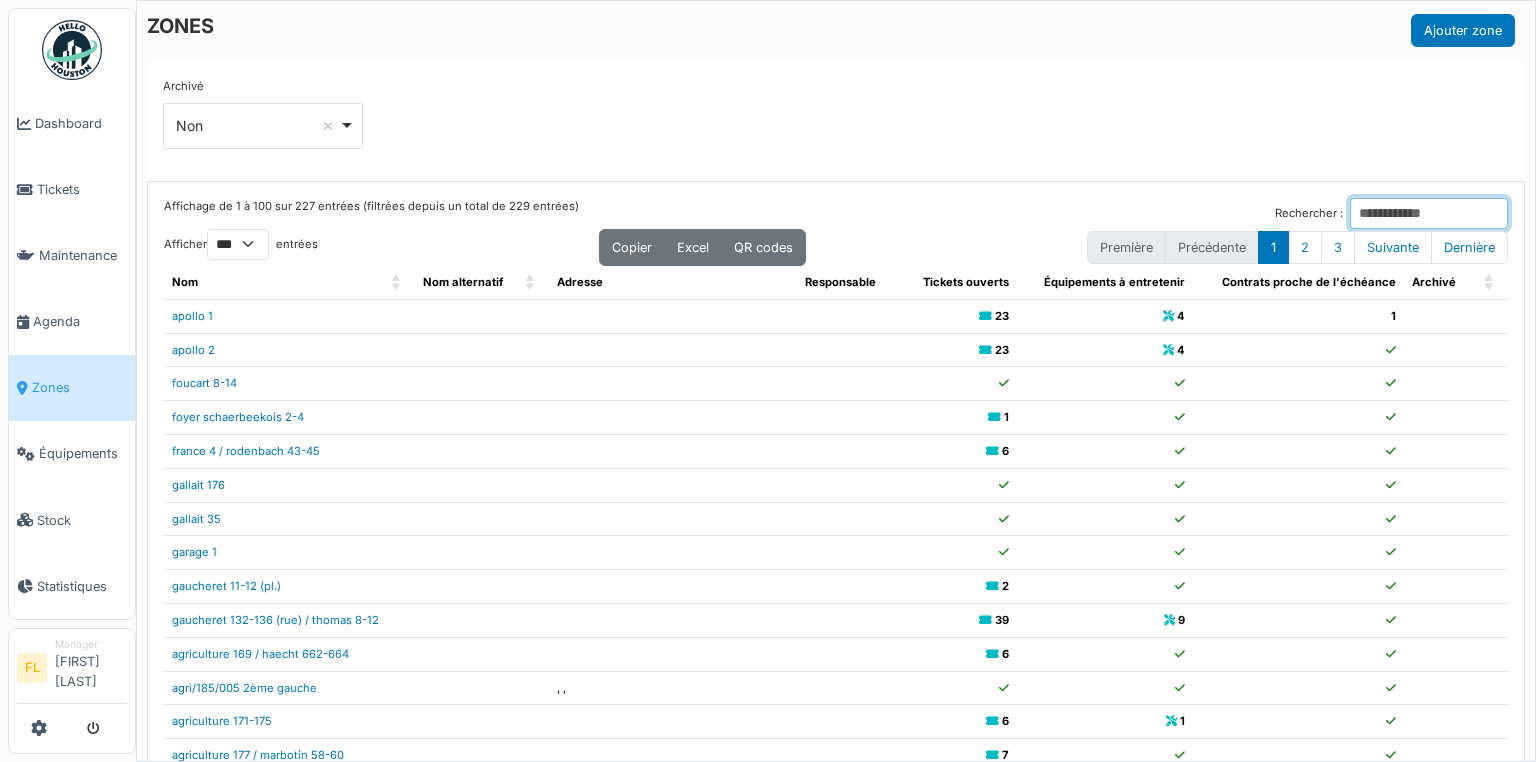 click on "Rechercher :" at bounding box center (1429, 213) 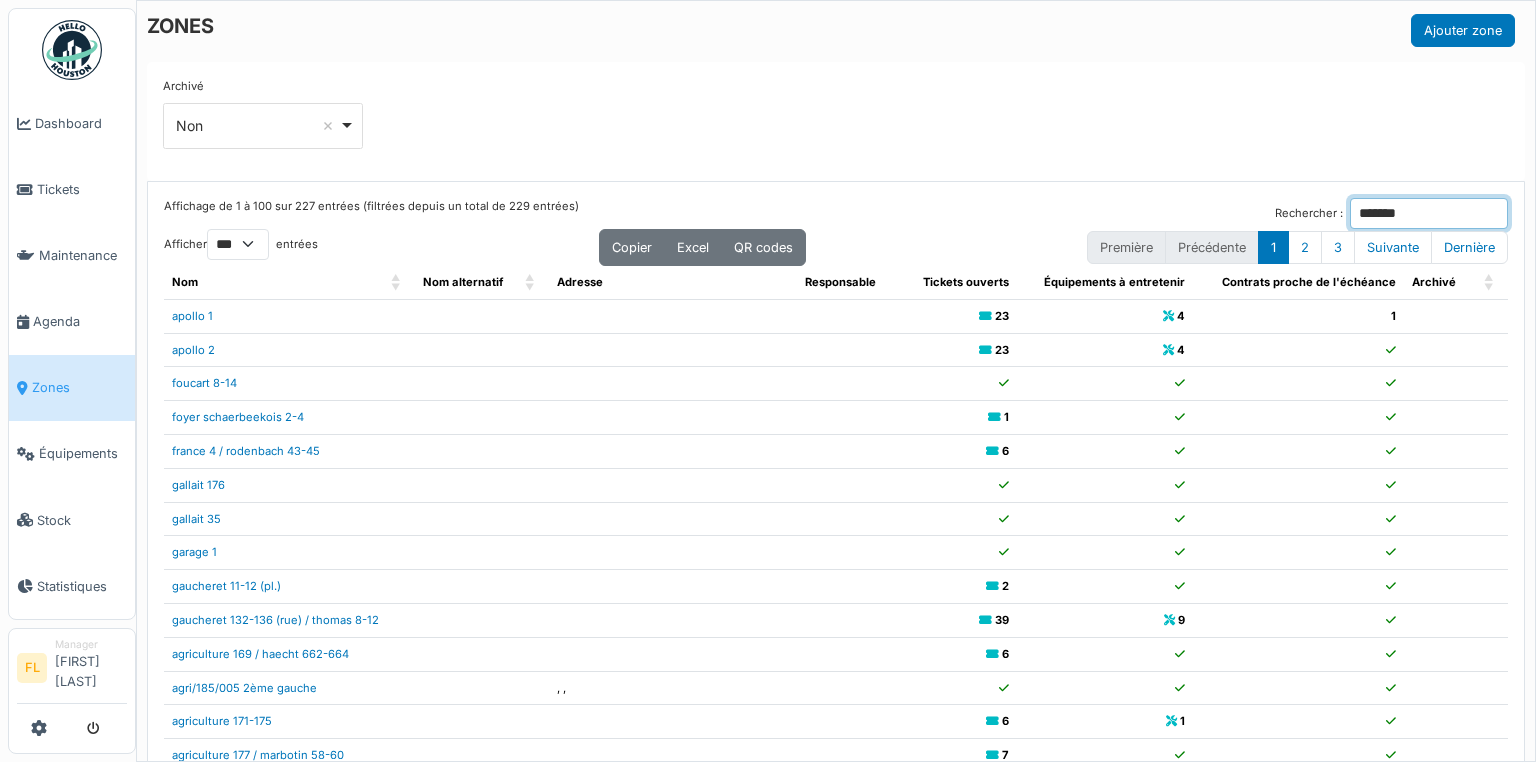 type on "********" 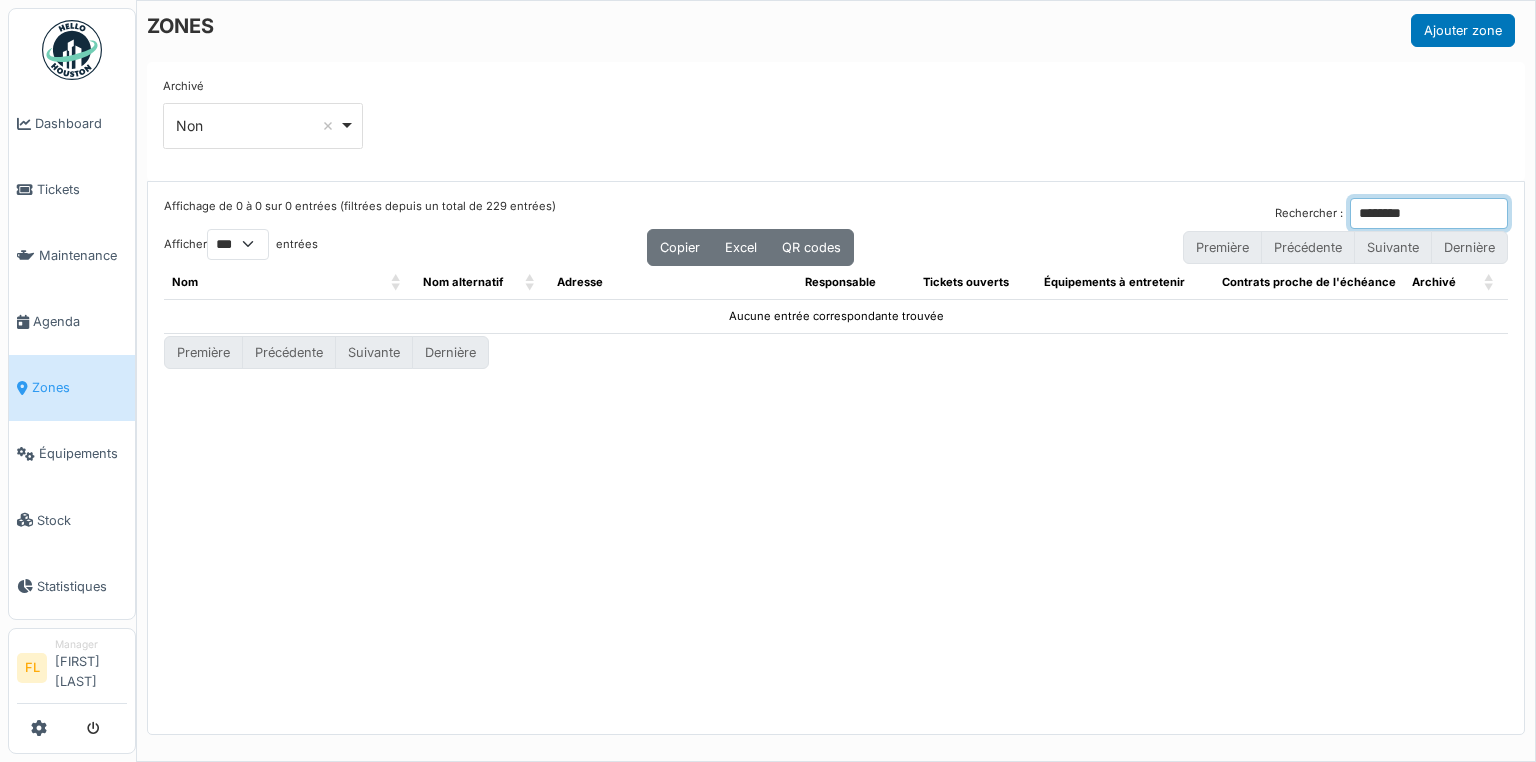 drag, startPoint x: 1380, startPoint y: 208, endPoint x: 1173, endPoint y: 195, distance: 207.4078 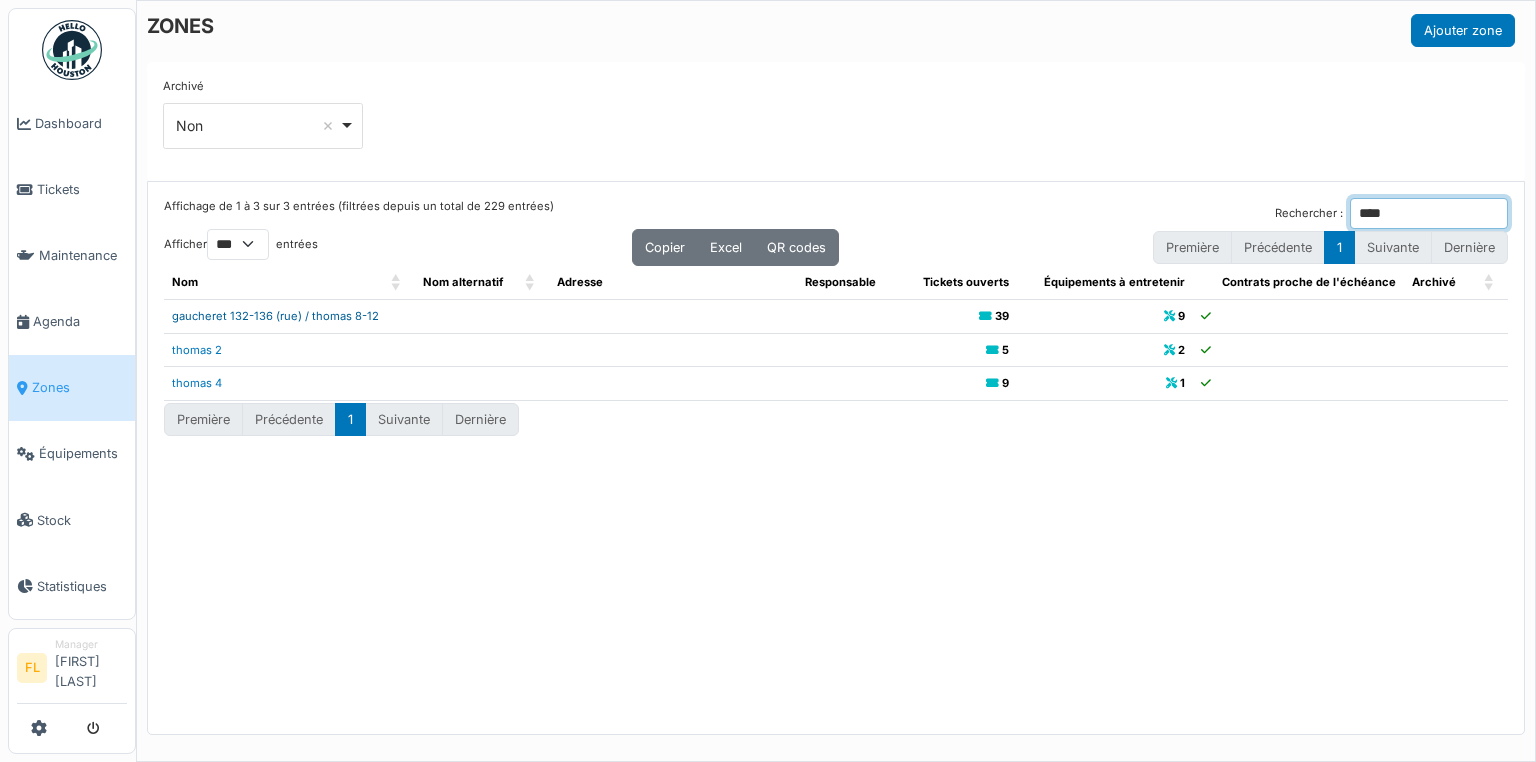 type on "****" 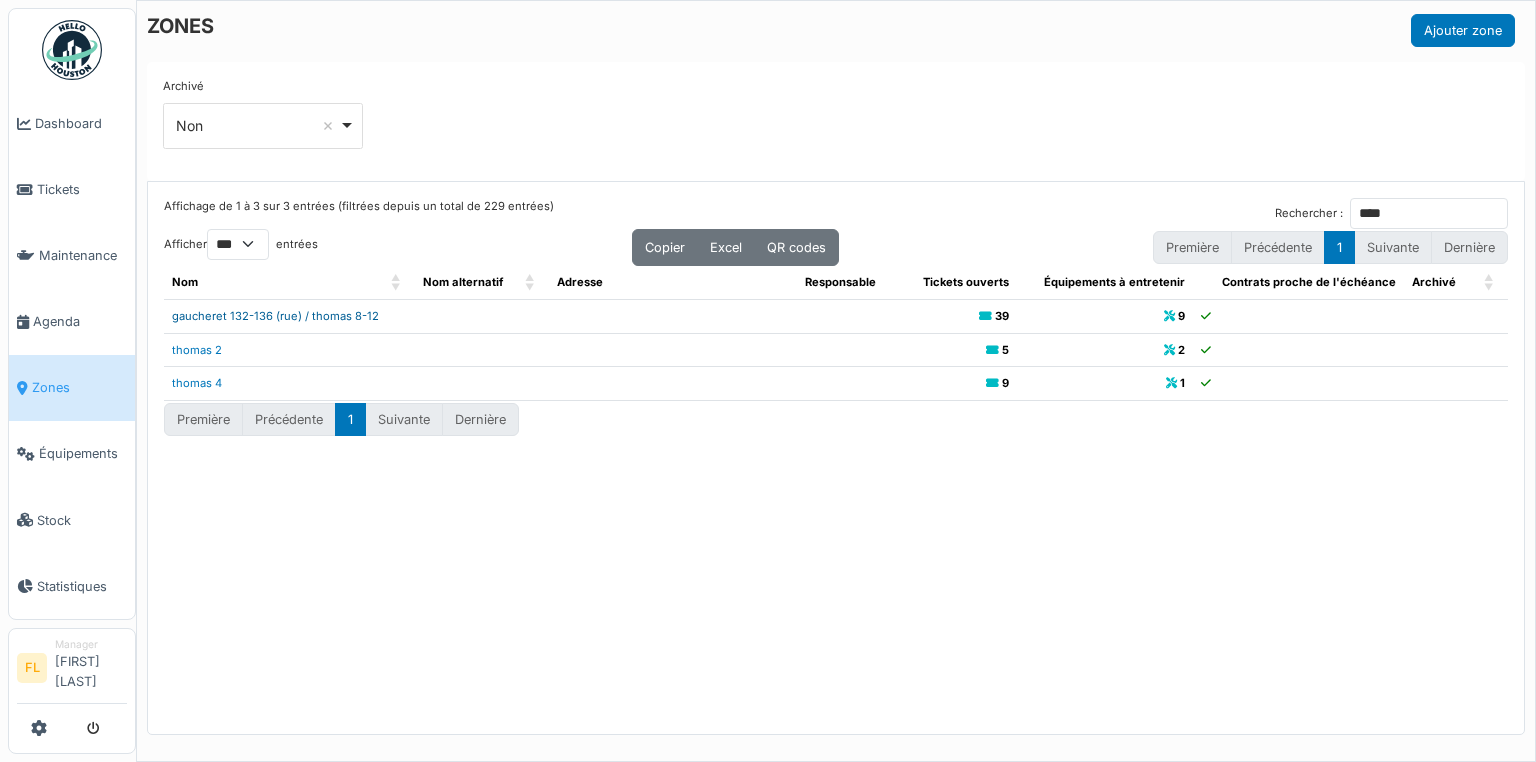 click on "gaucheret 132-136 (rue) / thomas 8-12" at bounding box center (275, 316) 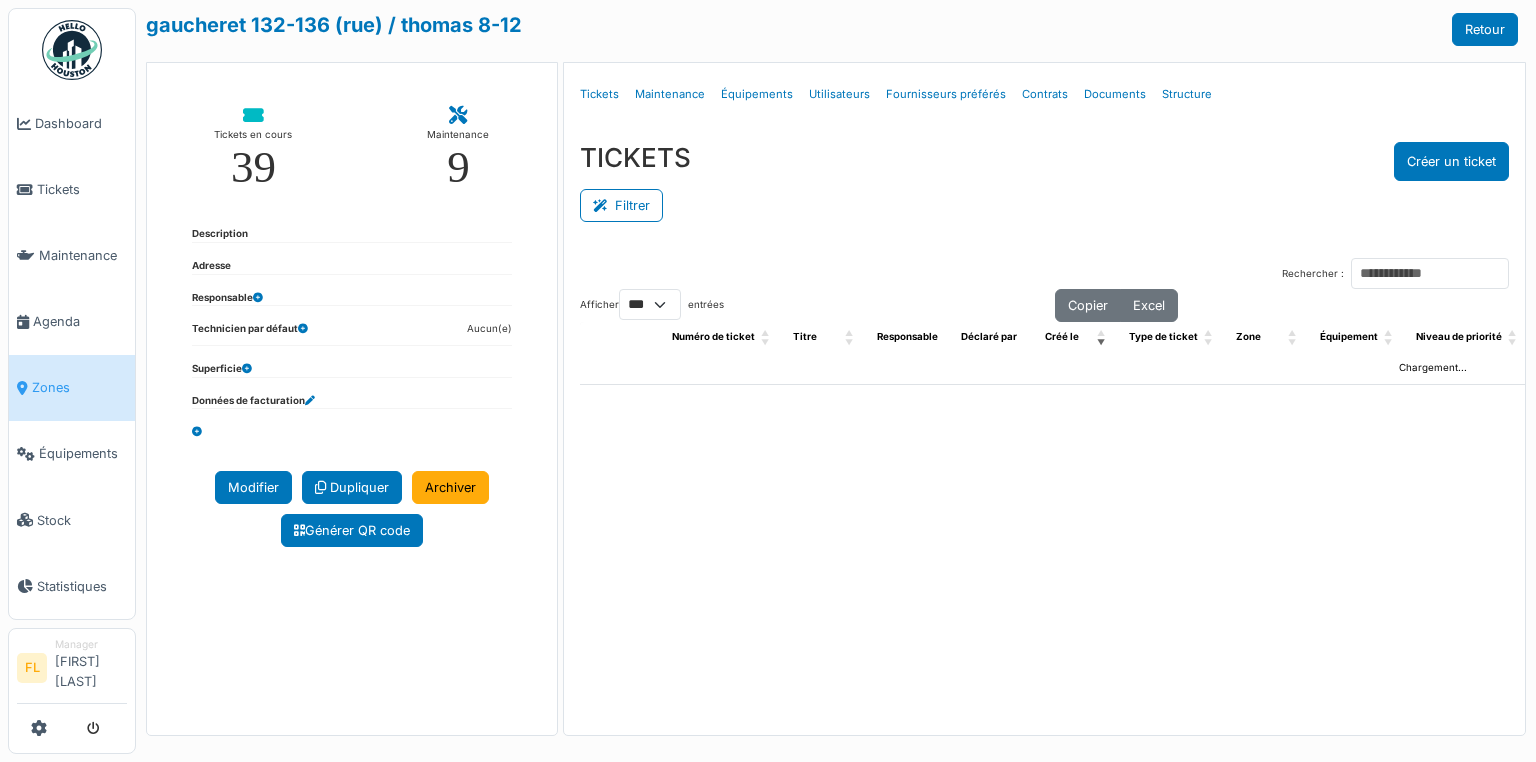select on "***" 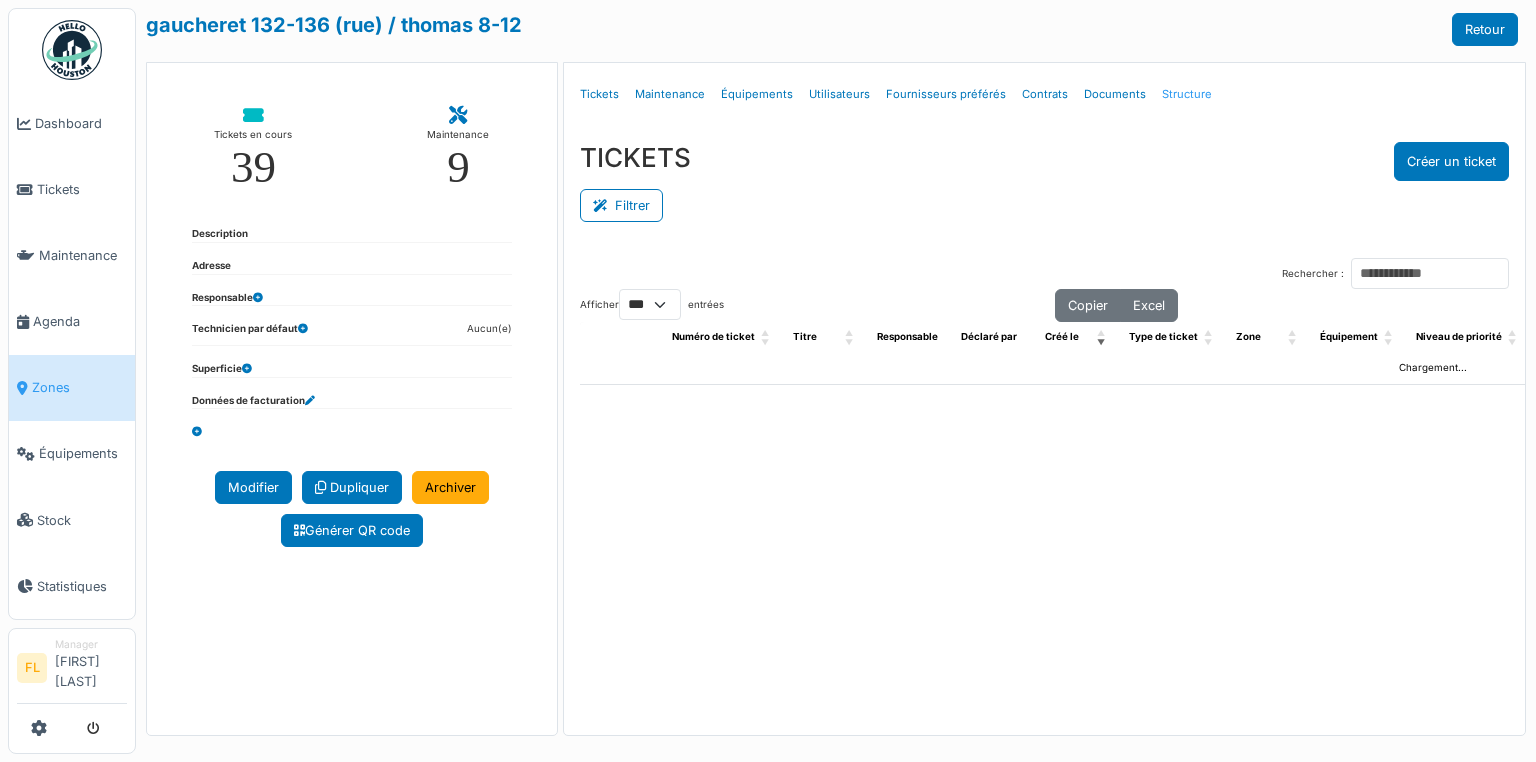 click on "Structure" at bounding box center [1187, 94] 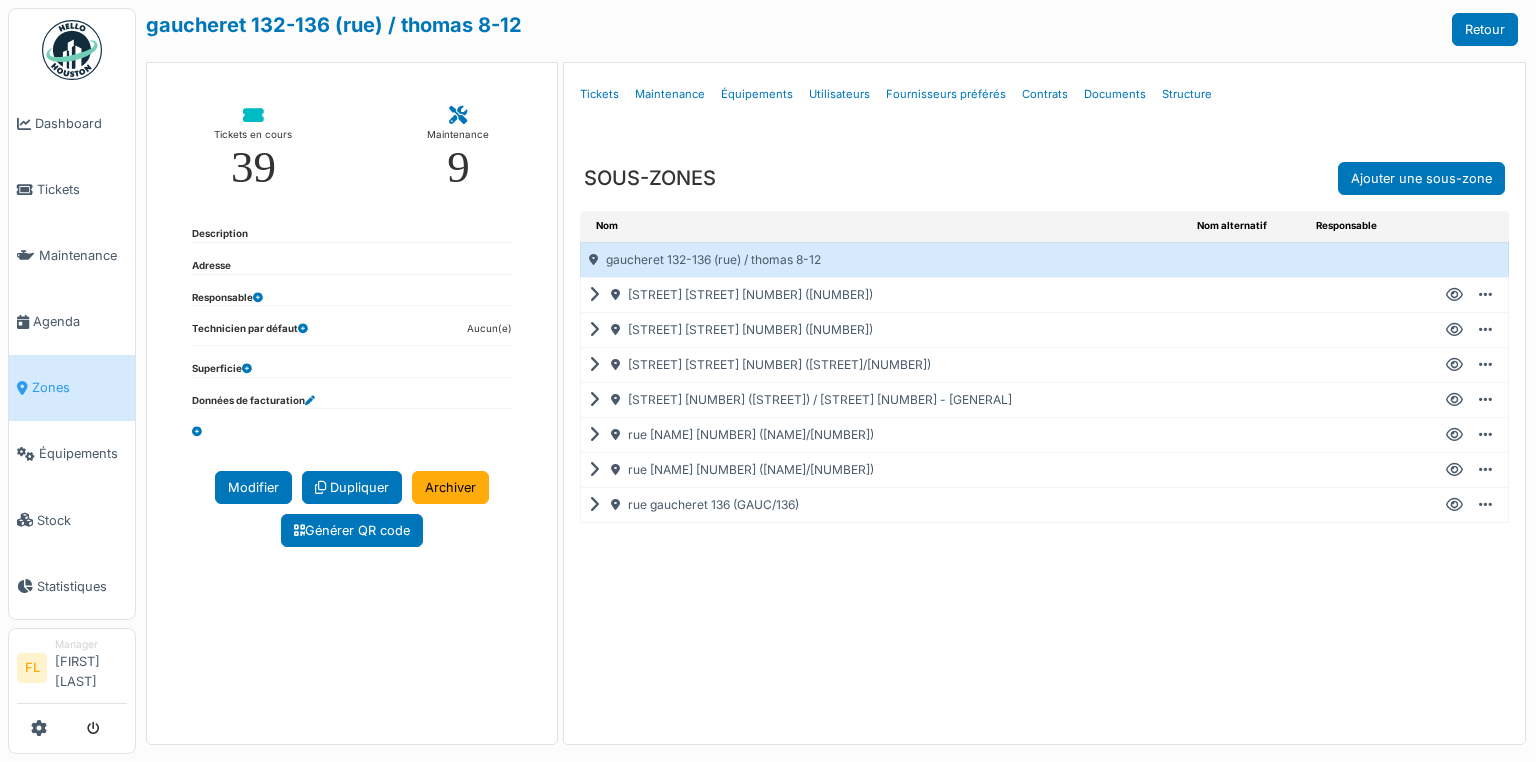 click at bounding box center (598, 295) 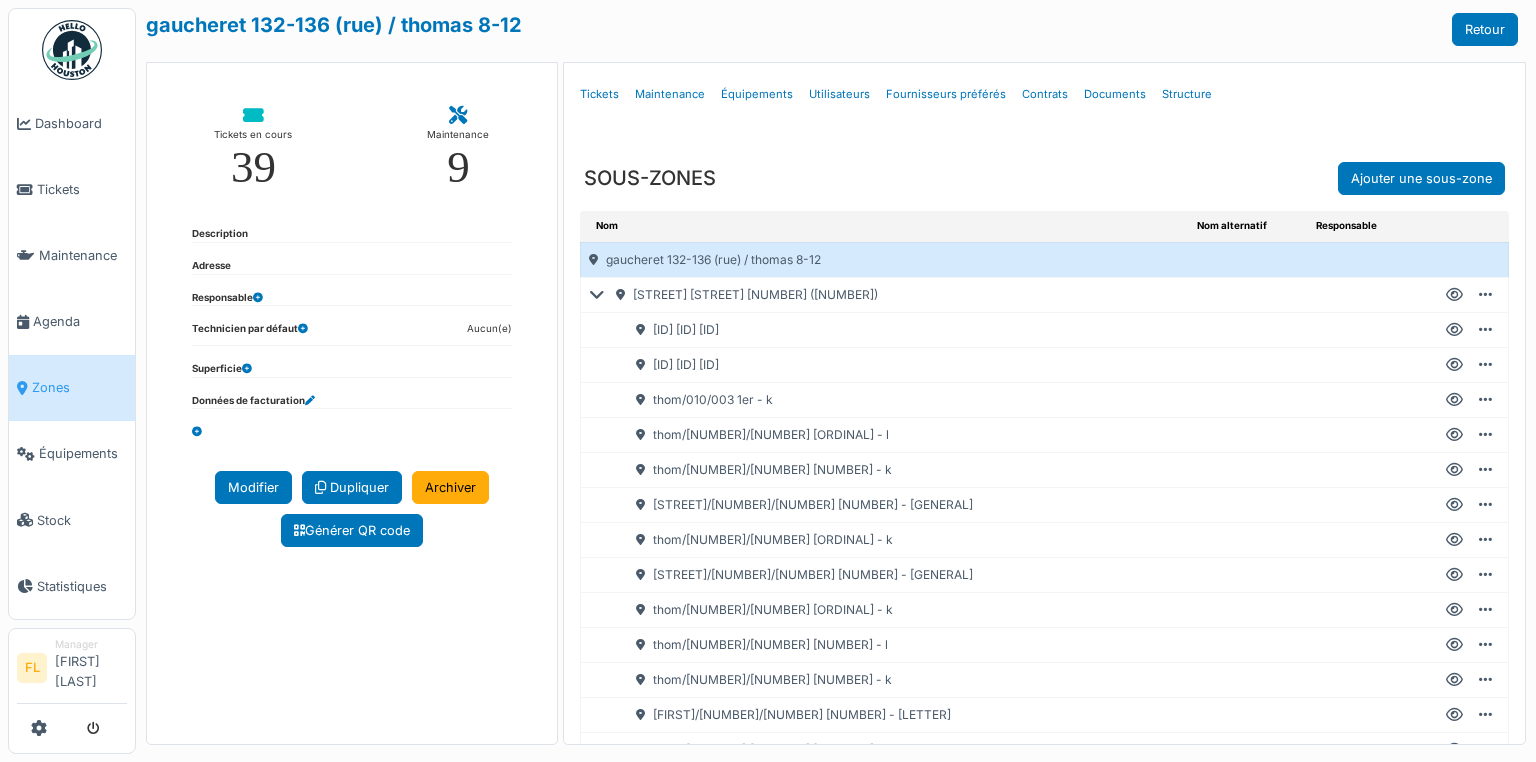 click on "thom/010/003 1er - k" at bounding box center (897, 400) 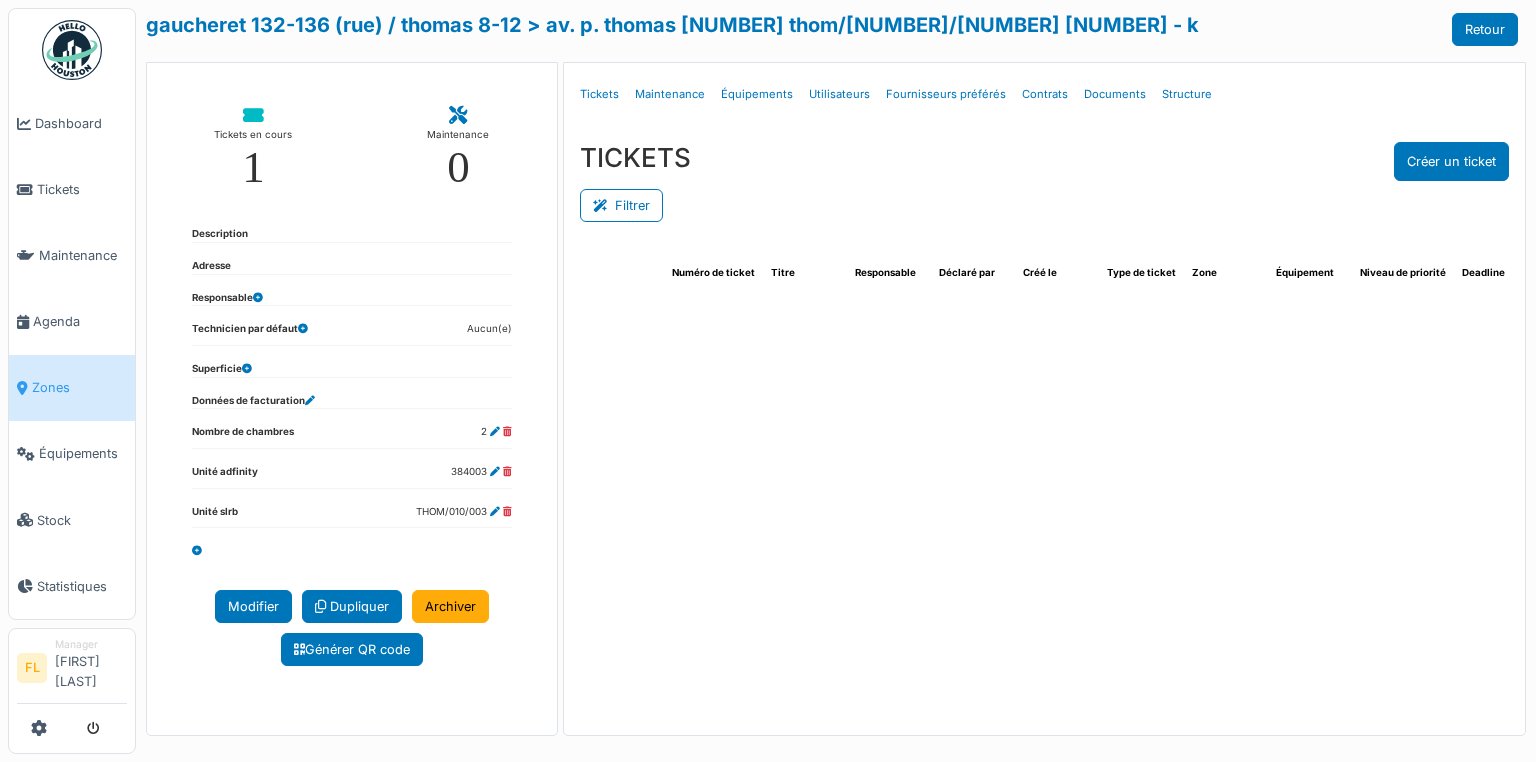 select on "***" 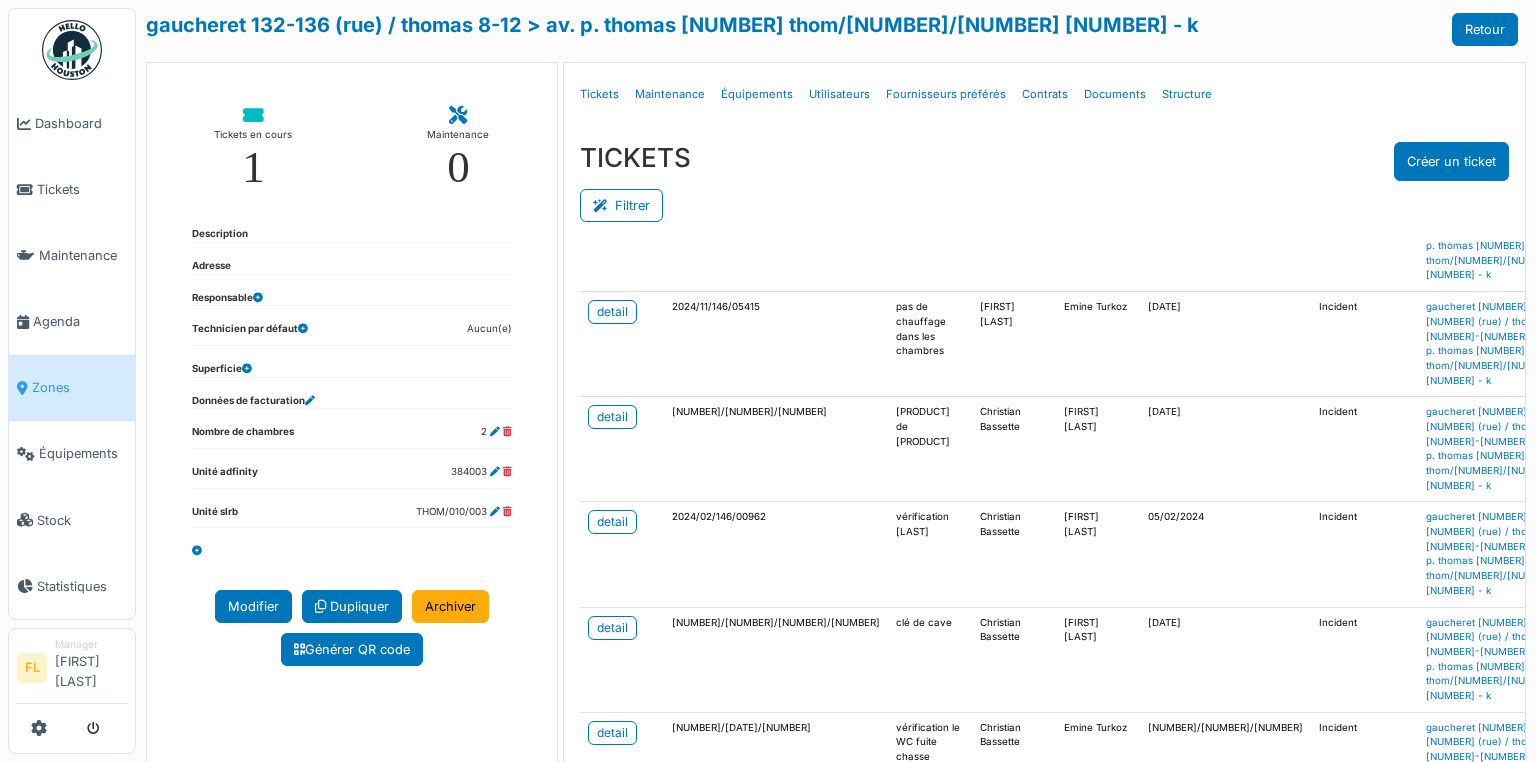 scroll, scrollTop: 281, scrollLeft: 0, axis: vertical 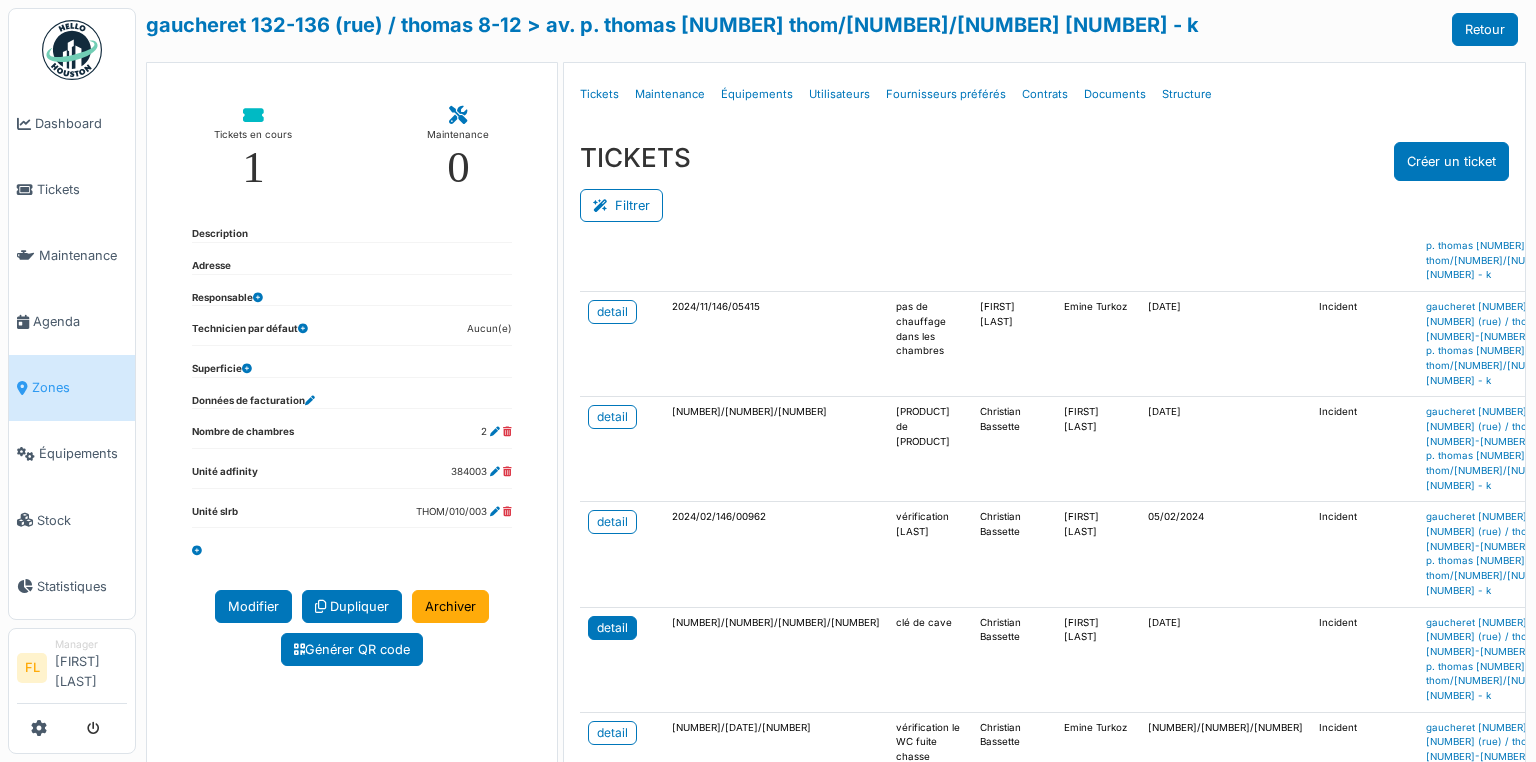 click on "detail" at bounding box center (612, 628) 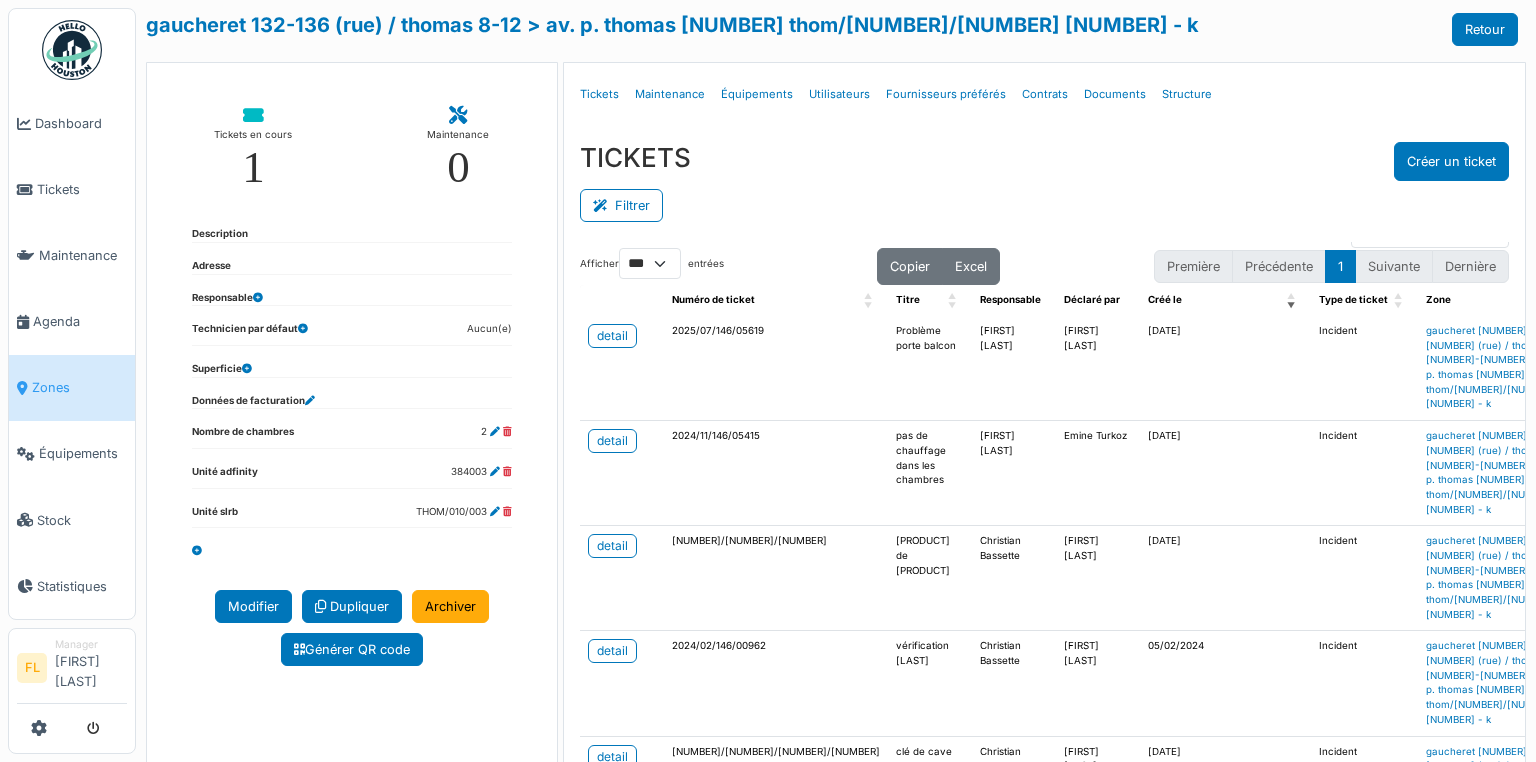 scroll, scrollTop: 0, scrollLeft: 0, axis: both 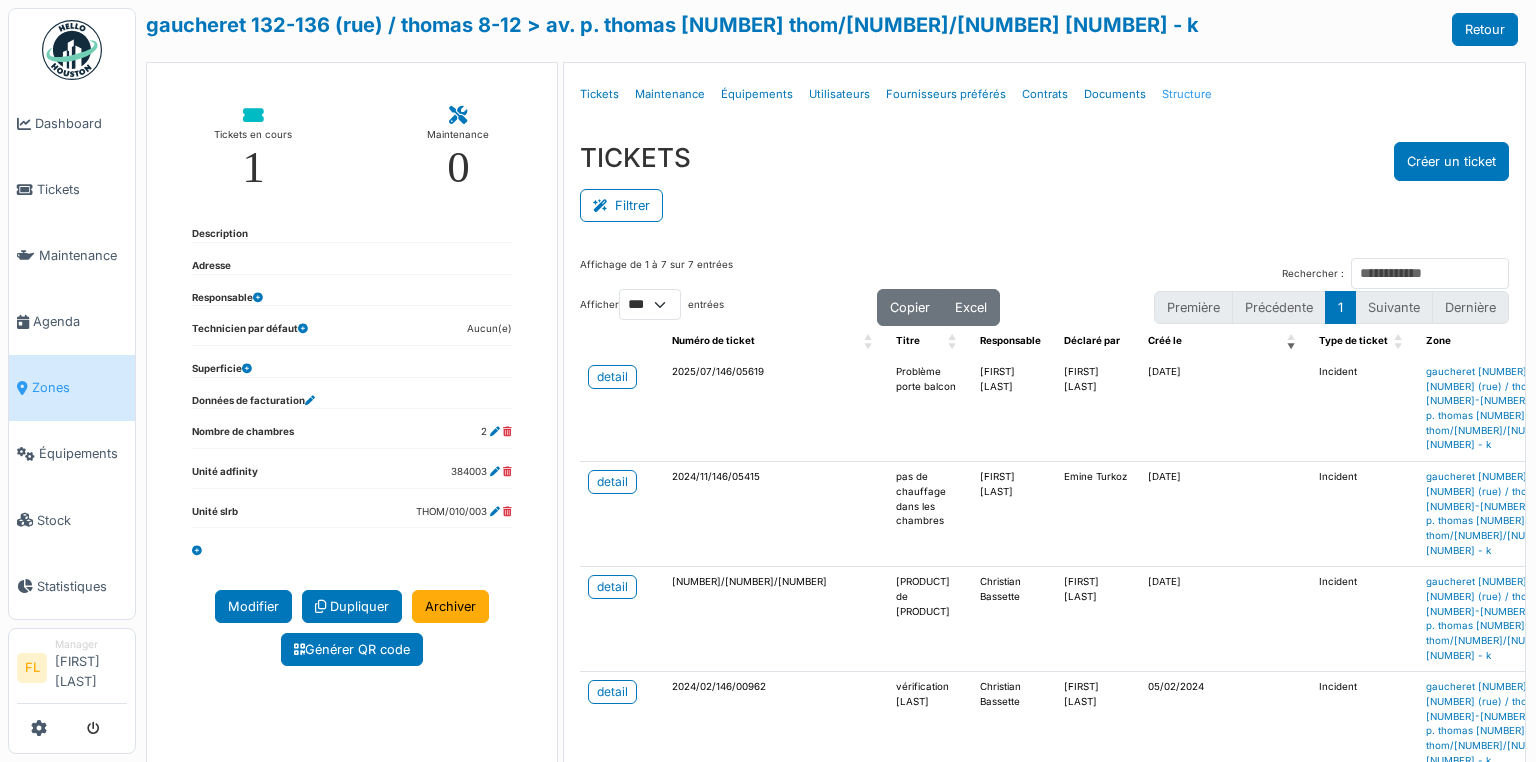 click on "Structure" at bounding box center (1187, 94) 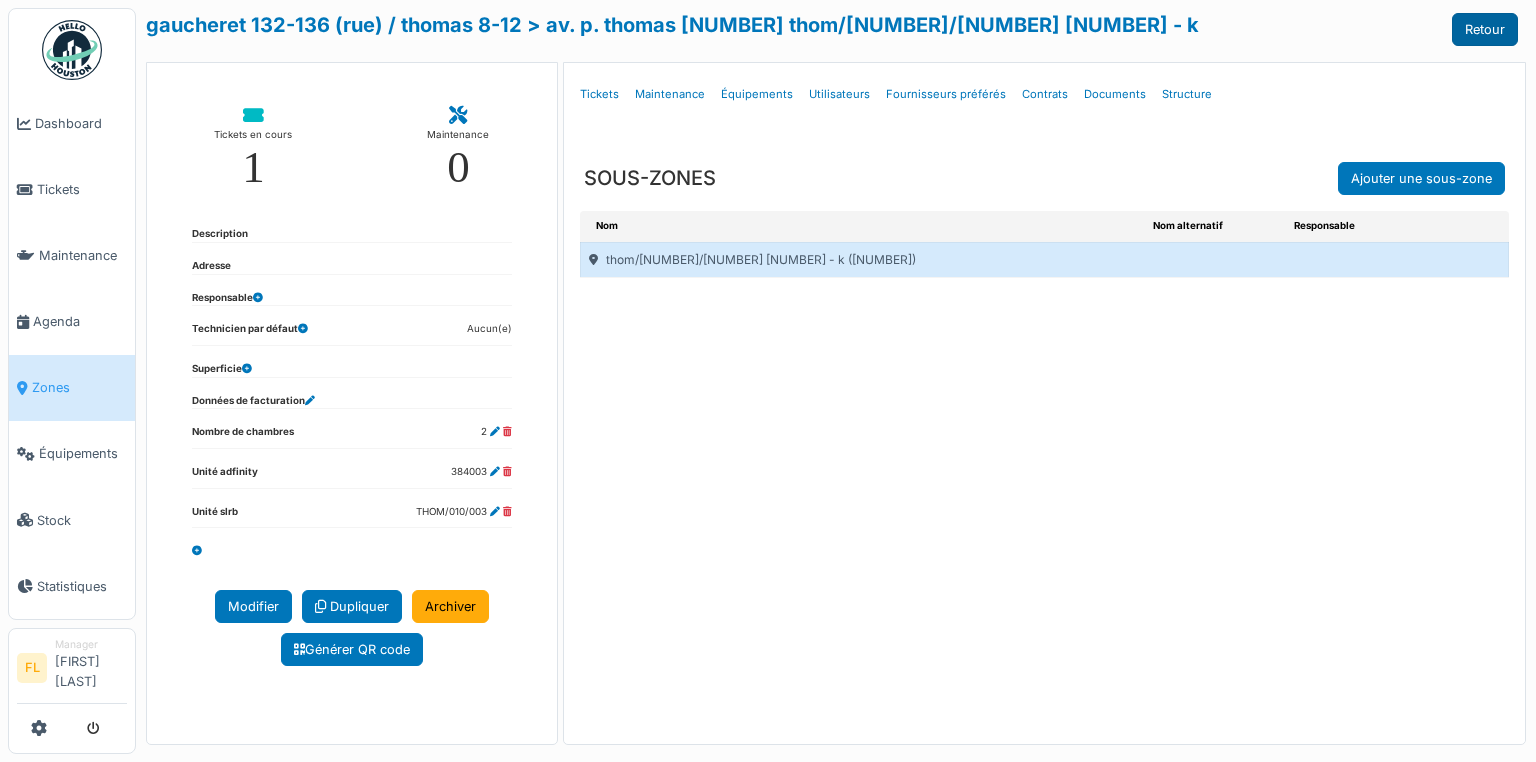 click on "Retour" at bounding box center (1485, 29) 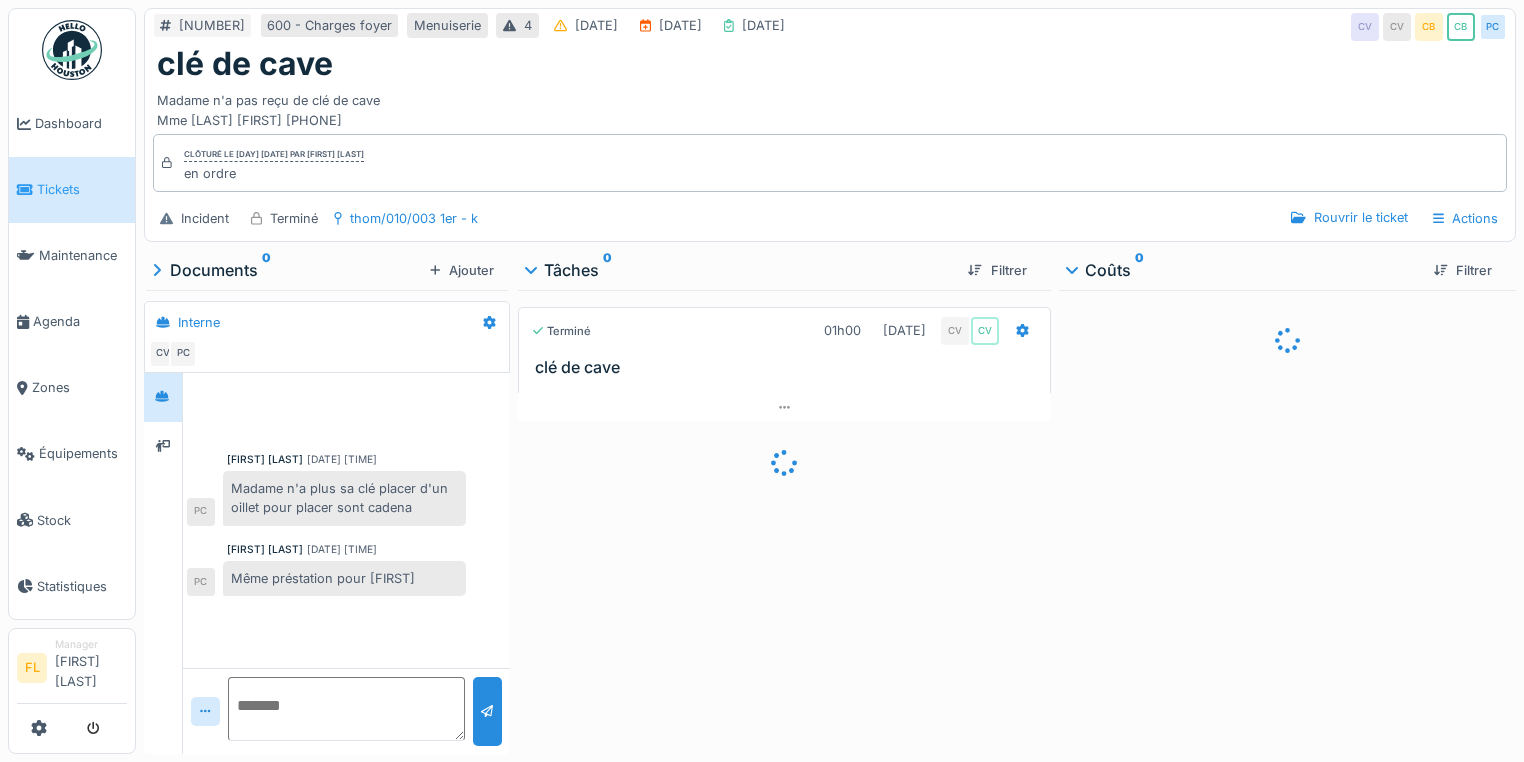scroll, scrollTop: 0, scrollLeft: 0, axis: both 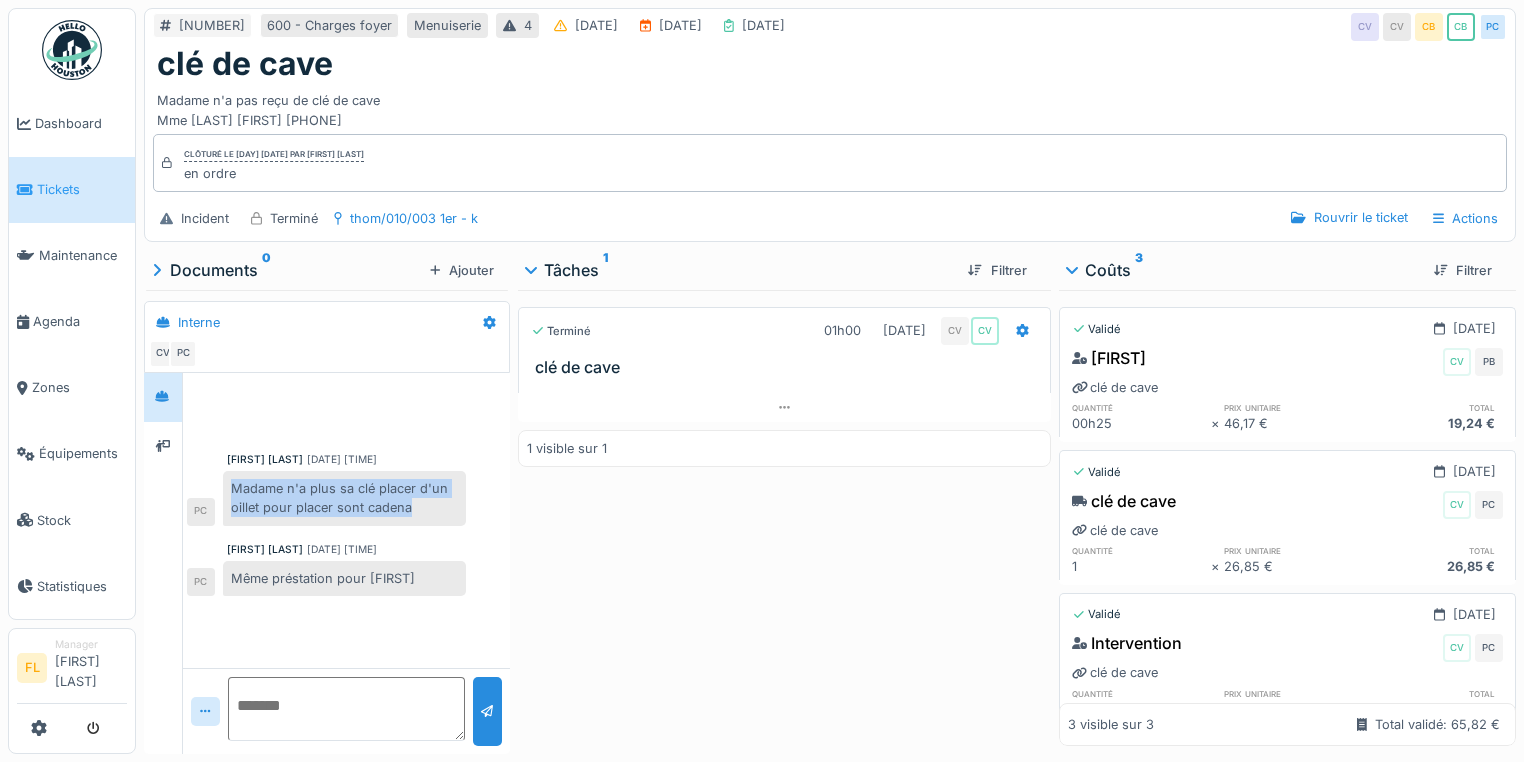 drag, startPoint x: 230, startPoint y: 486, endPoint x: 429, endPoint y: 516, distance: 201.2486 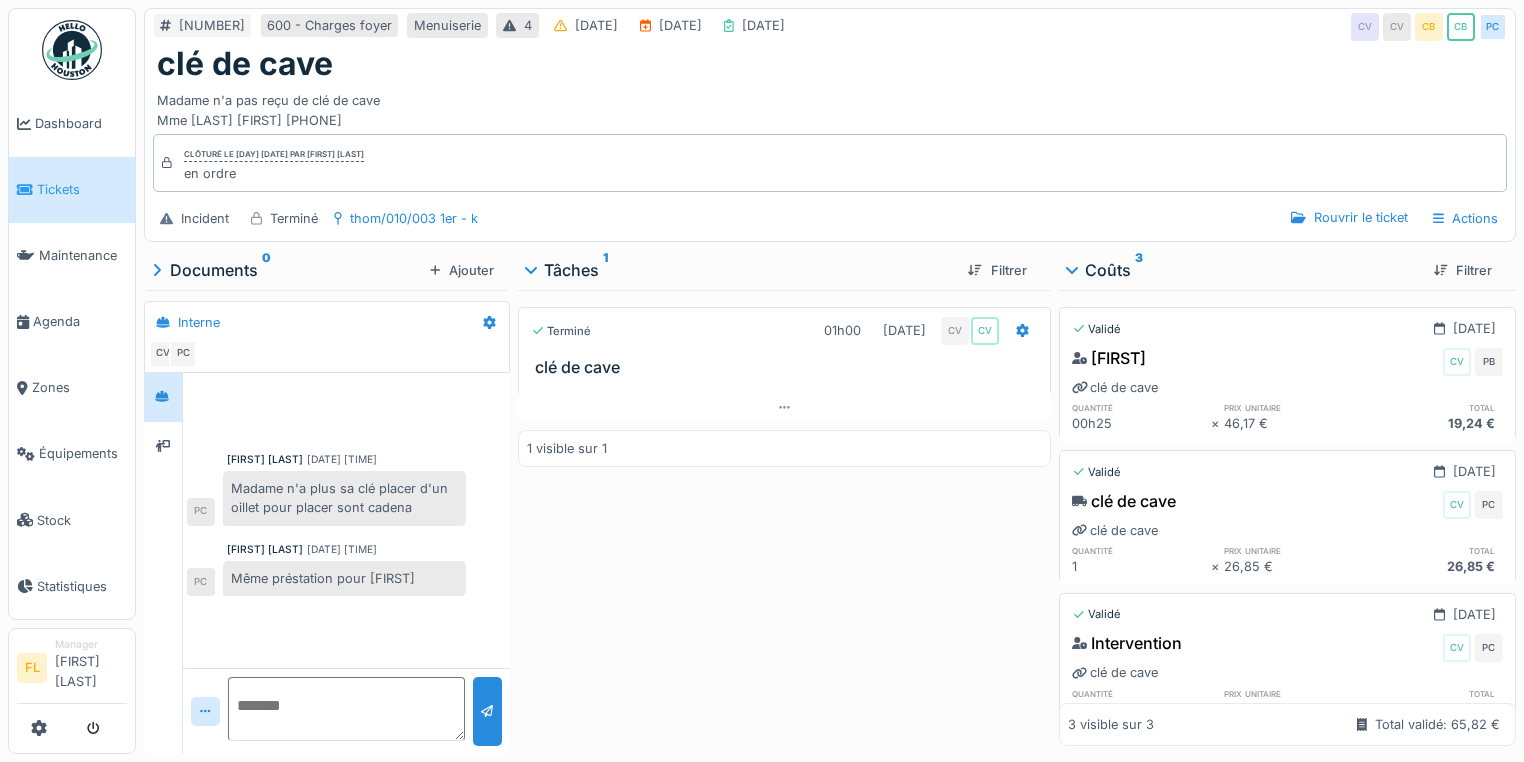 scroll, scrollTop: 0, scrollLeft: 0, axis: both 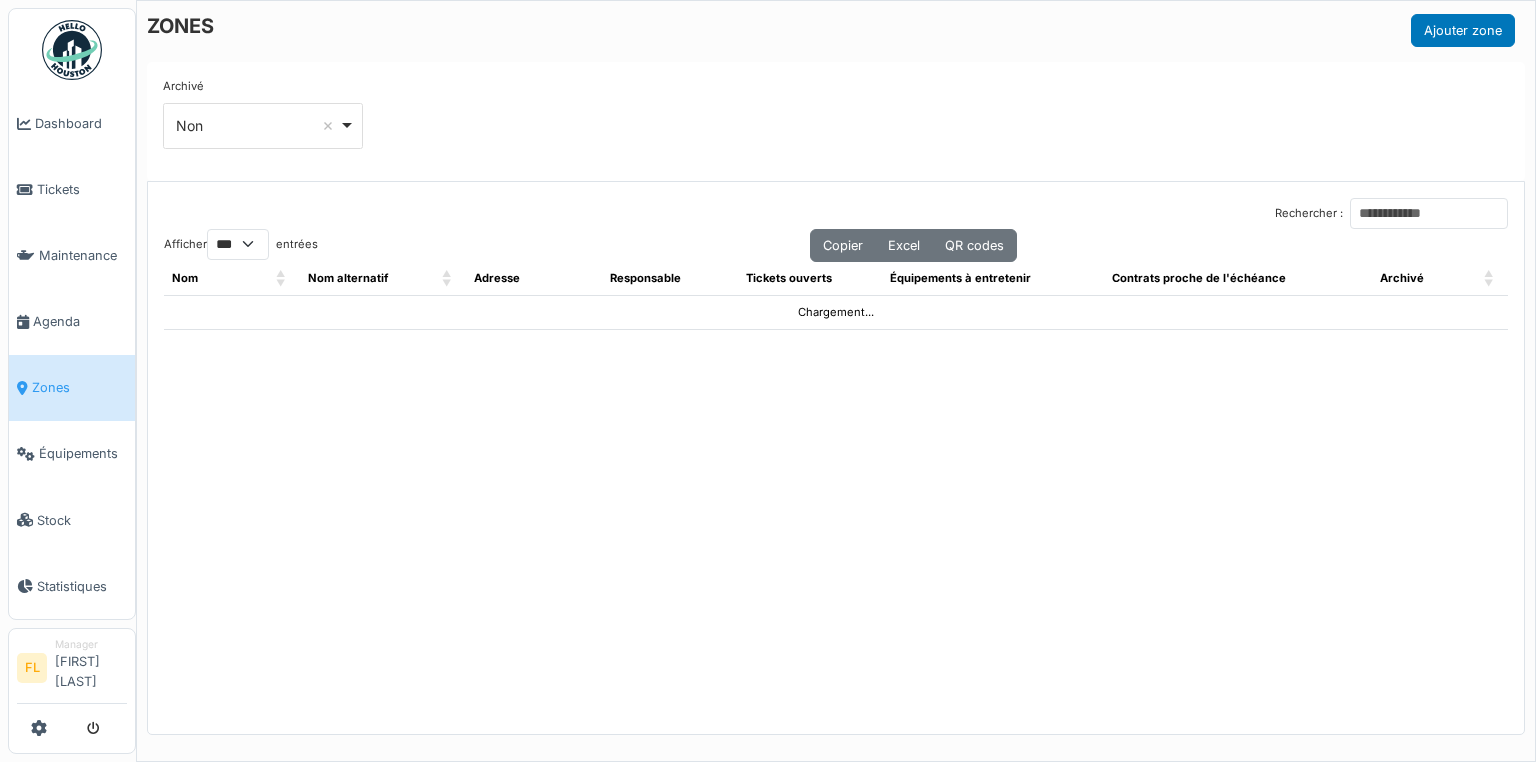 select on "***" 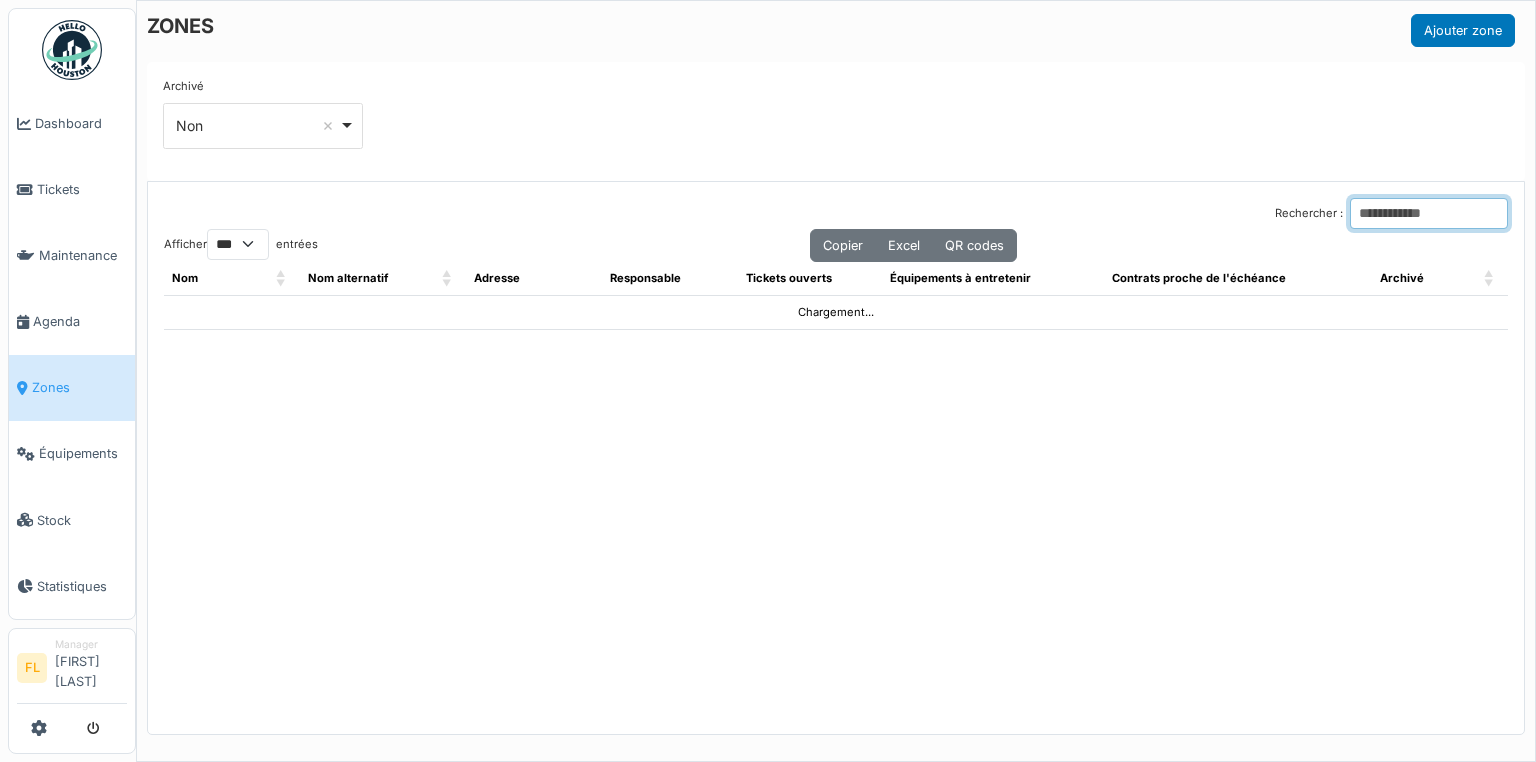 click on "Rechercher :" at bounding box center [1429, 213] 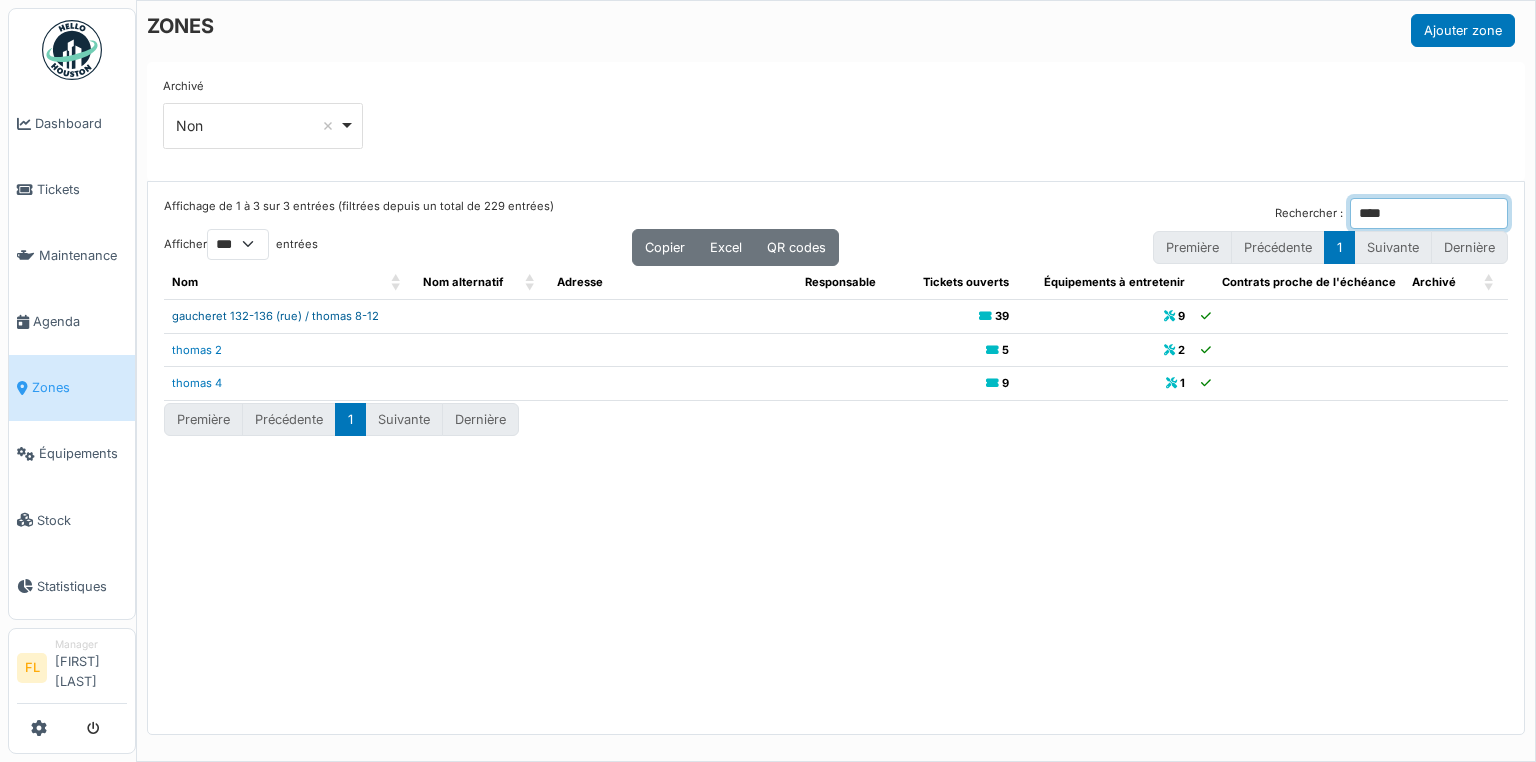 type on "****" 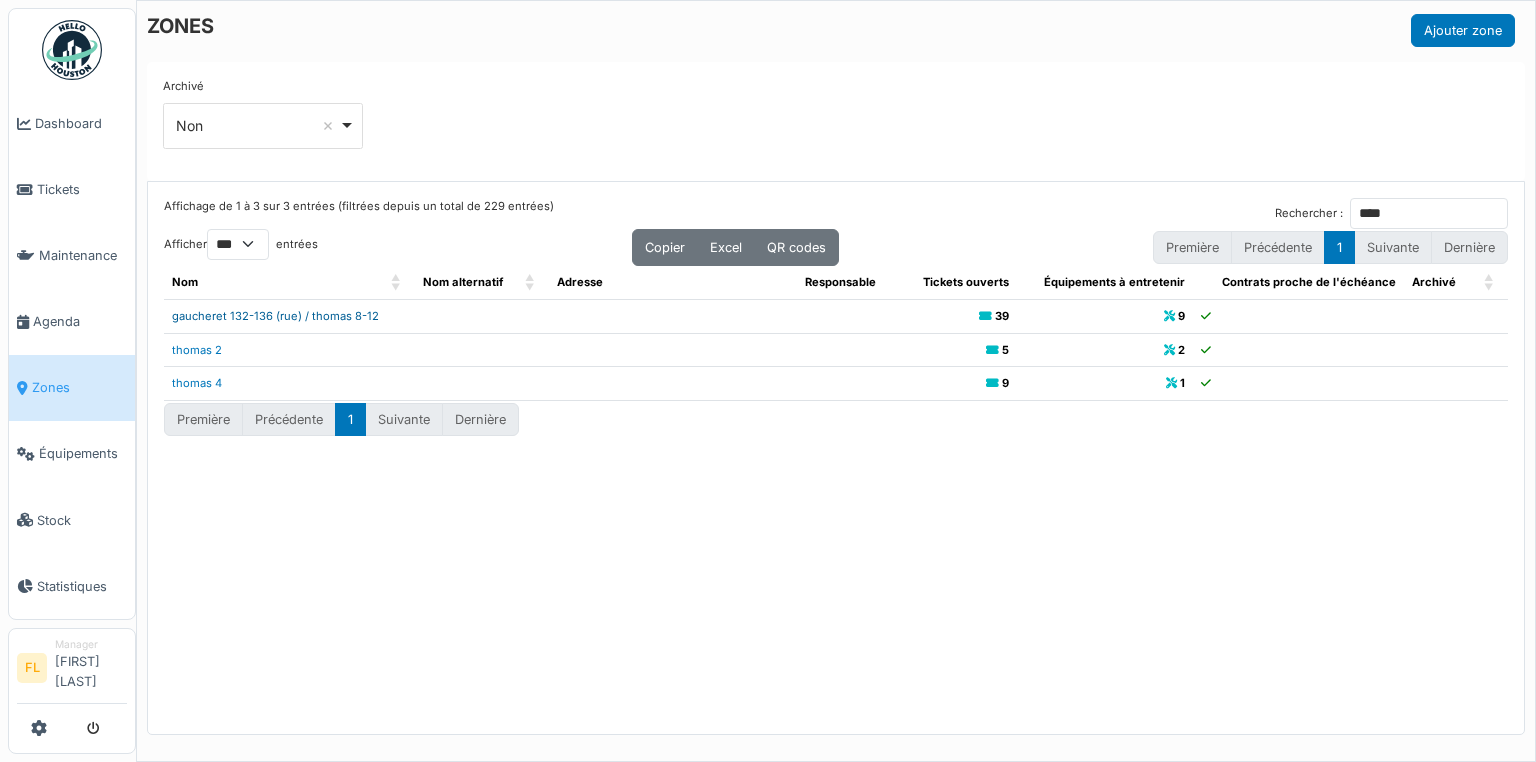 click on "gaucheret 132-136 (rue) / thomas 8-12" at bounding box center [275, 316] 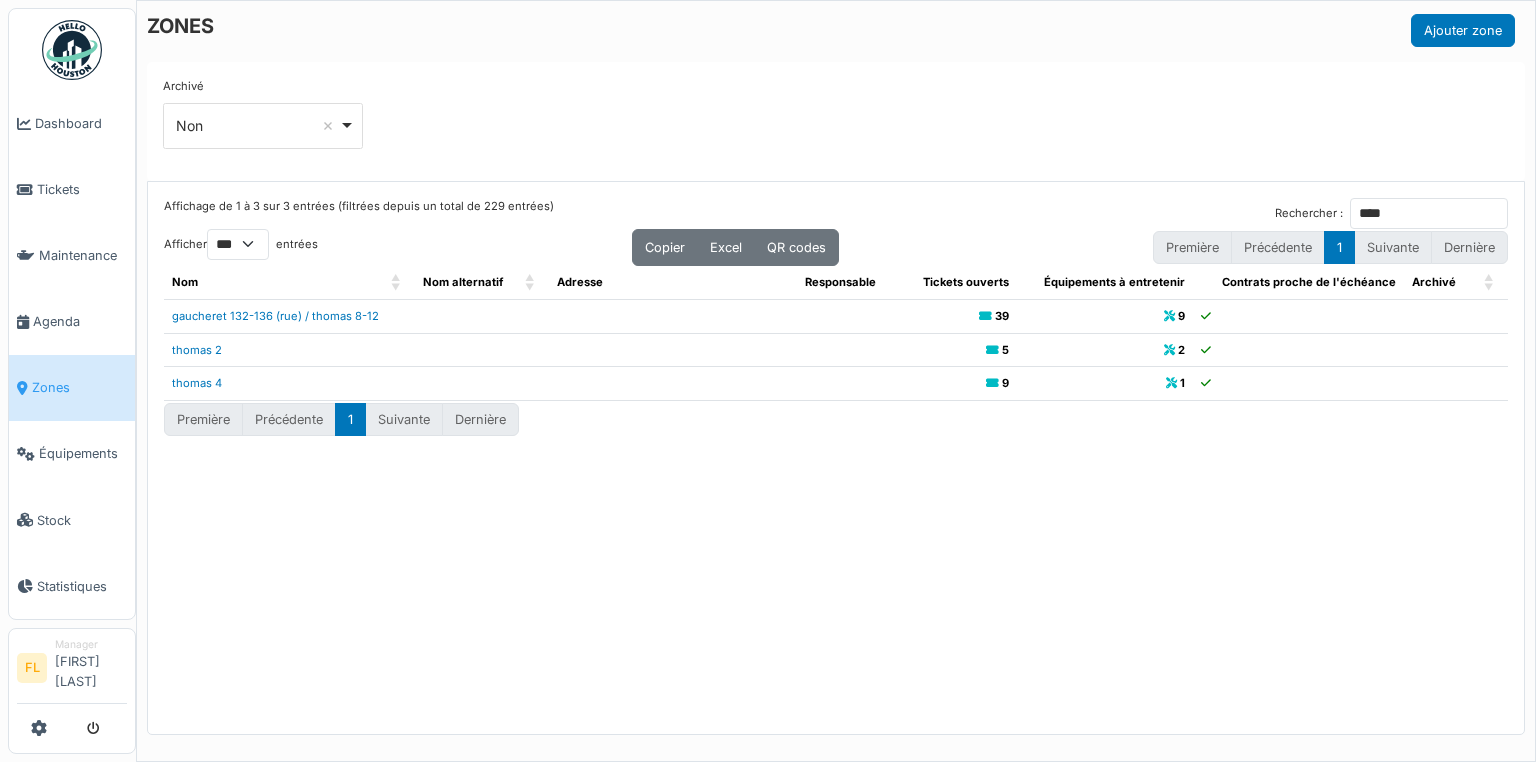 click on "Affichage de 1 à 3 sur 3 entrées (filtrées depuis un total de 229 entrées) Rechercher : **** Afficher  ** ** *** ***  entrées       Copier   Excel   QR codes   Première Précédente 1 Suivante Dernière
Nom Nom alternatif Adresse Responsable Tickets ouverts Équipements à entretenir Contrats proche de l'échéance Archivé
gaucheret [STREET] / thomas [NUMBER]   39   9 thomas 2   5   2 thomas 4   9   1
Première Précédente 1 Suivante Dernière" at bounding box center [836, 458] 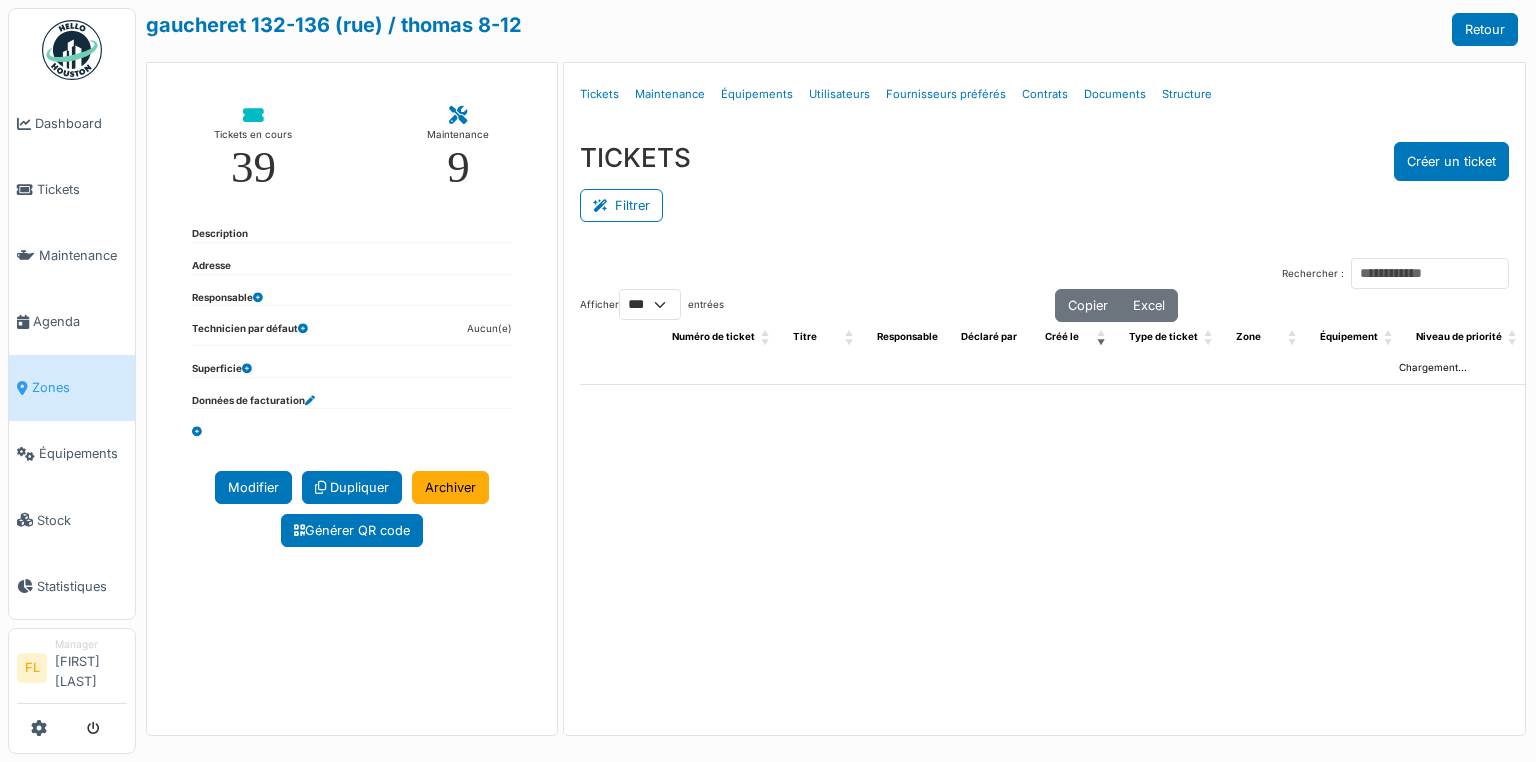 select on "***" 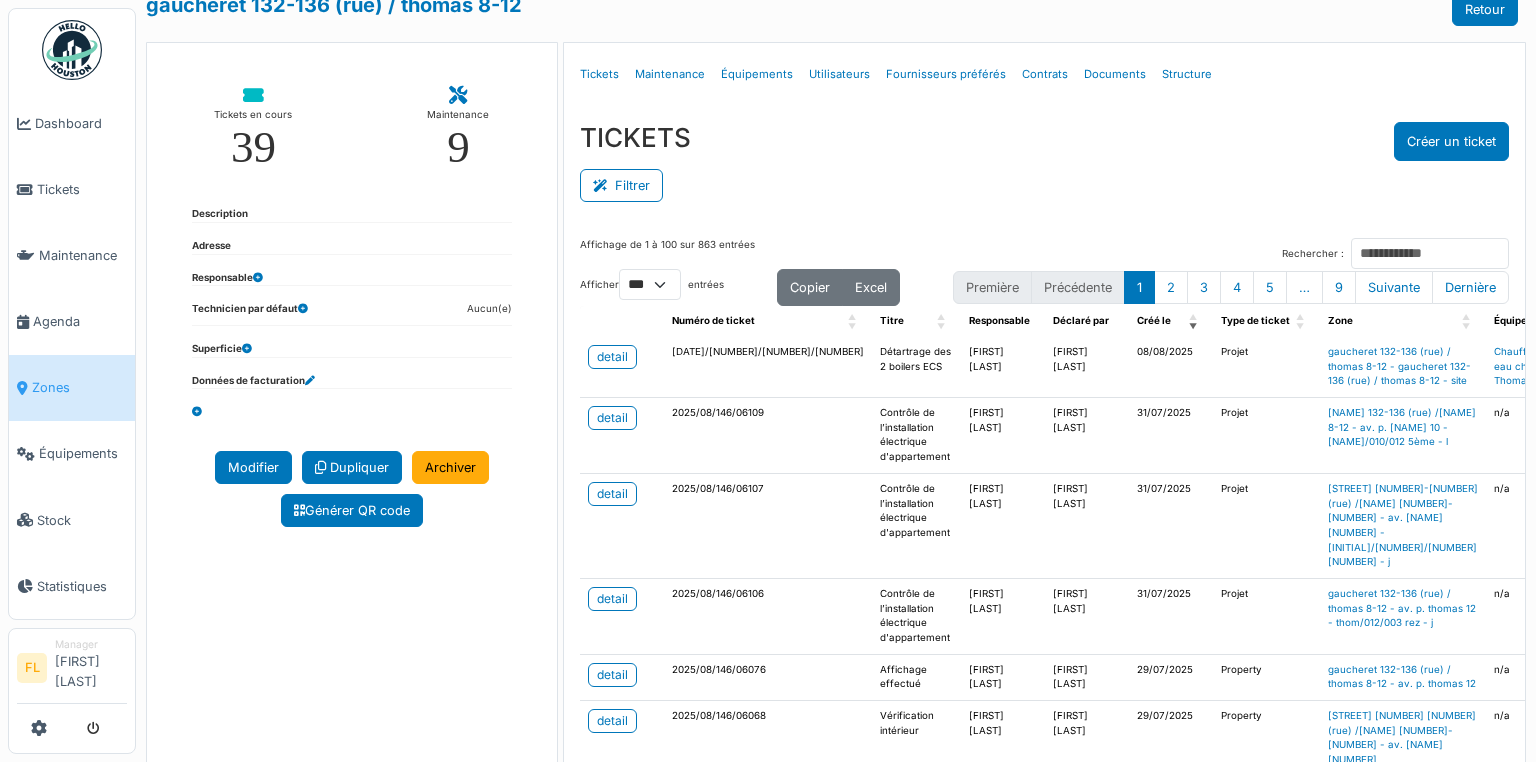 scroll, scrollTop: 80, scrollLeft: 0, axis: vertical 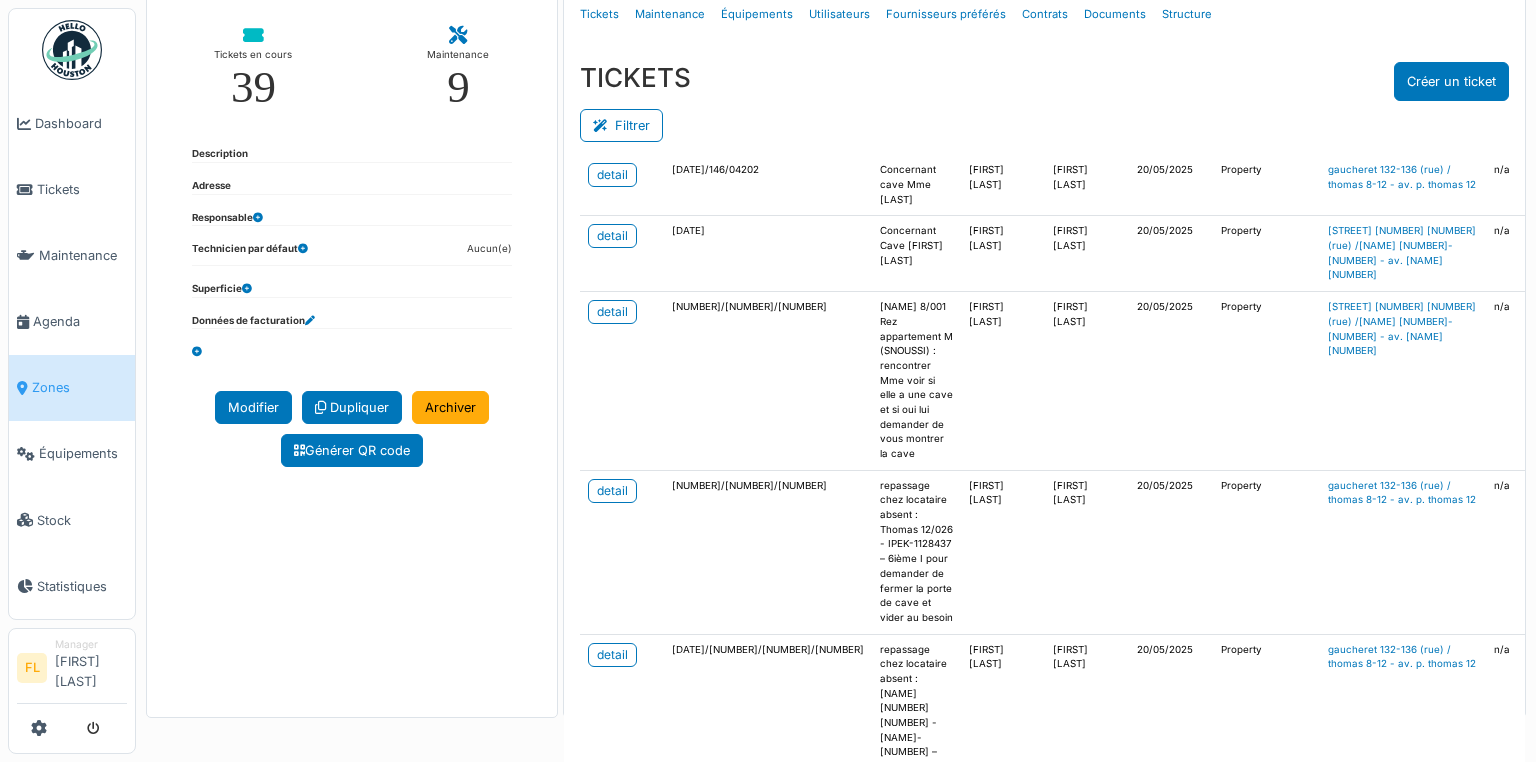 click on "detail" at bounding box center (612, 53) 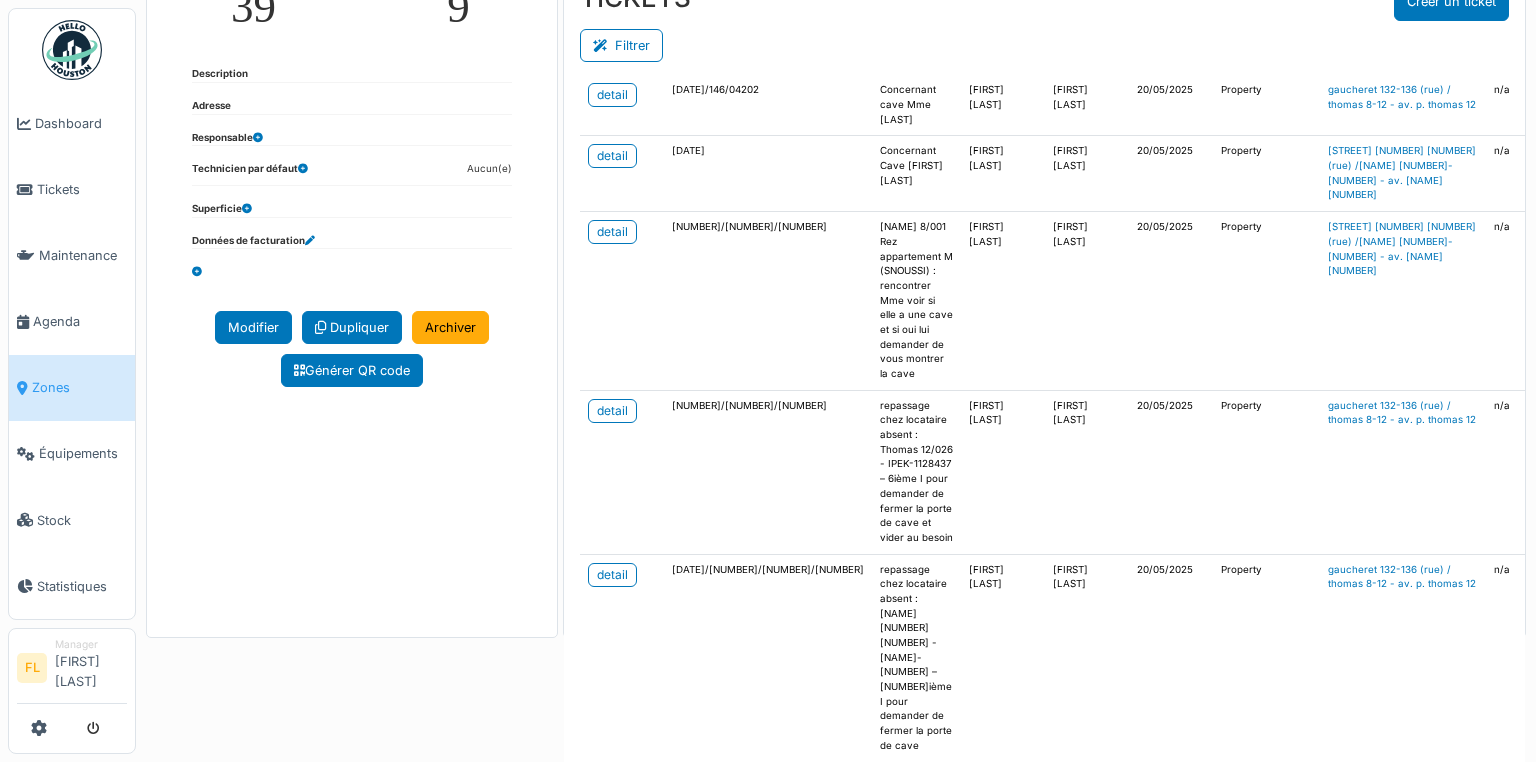 scroll, scrollTop: 214, scrollLeft: 0, axis: vertical 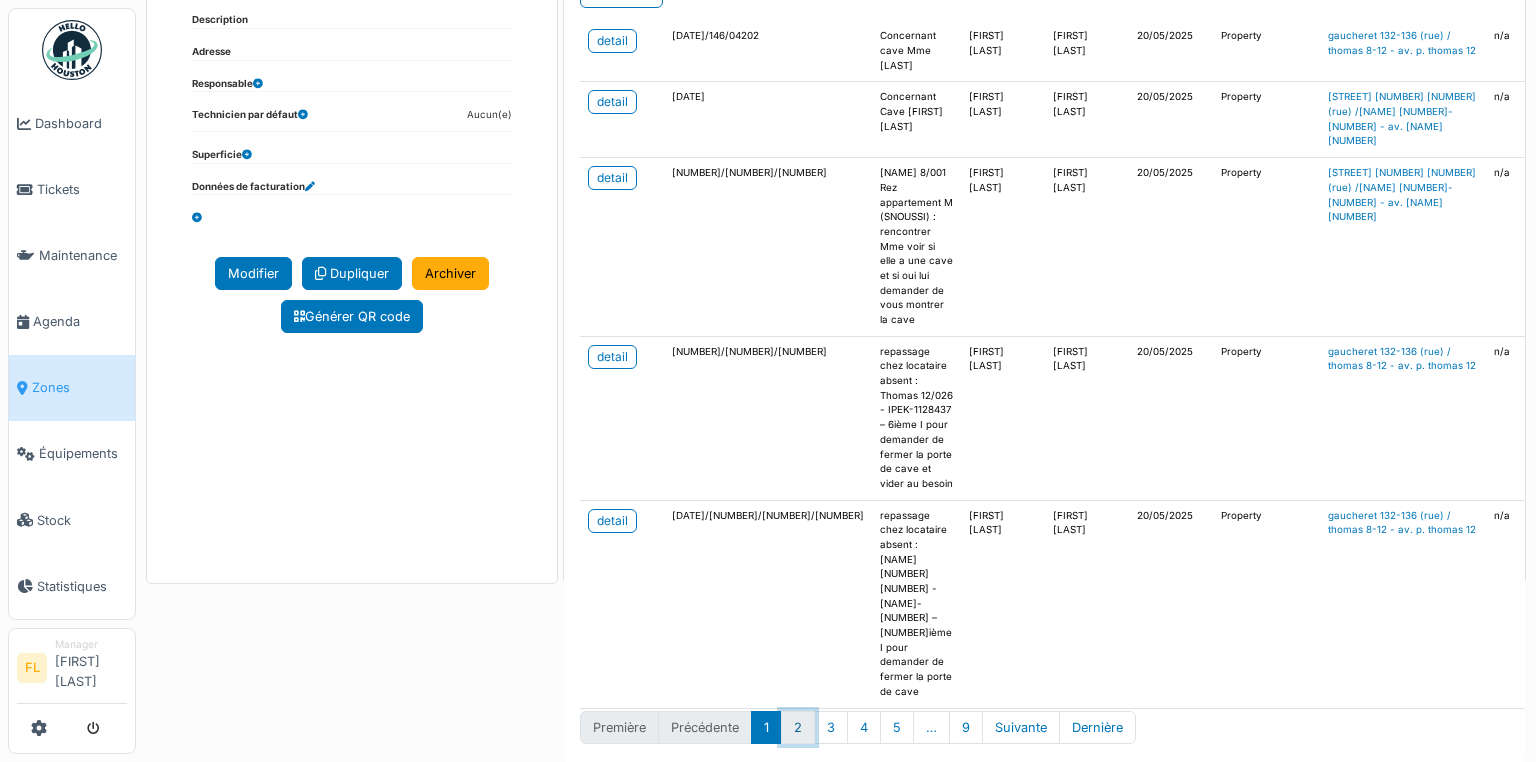 click on "2" at bounding box center [798, 727] 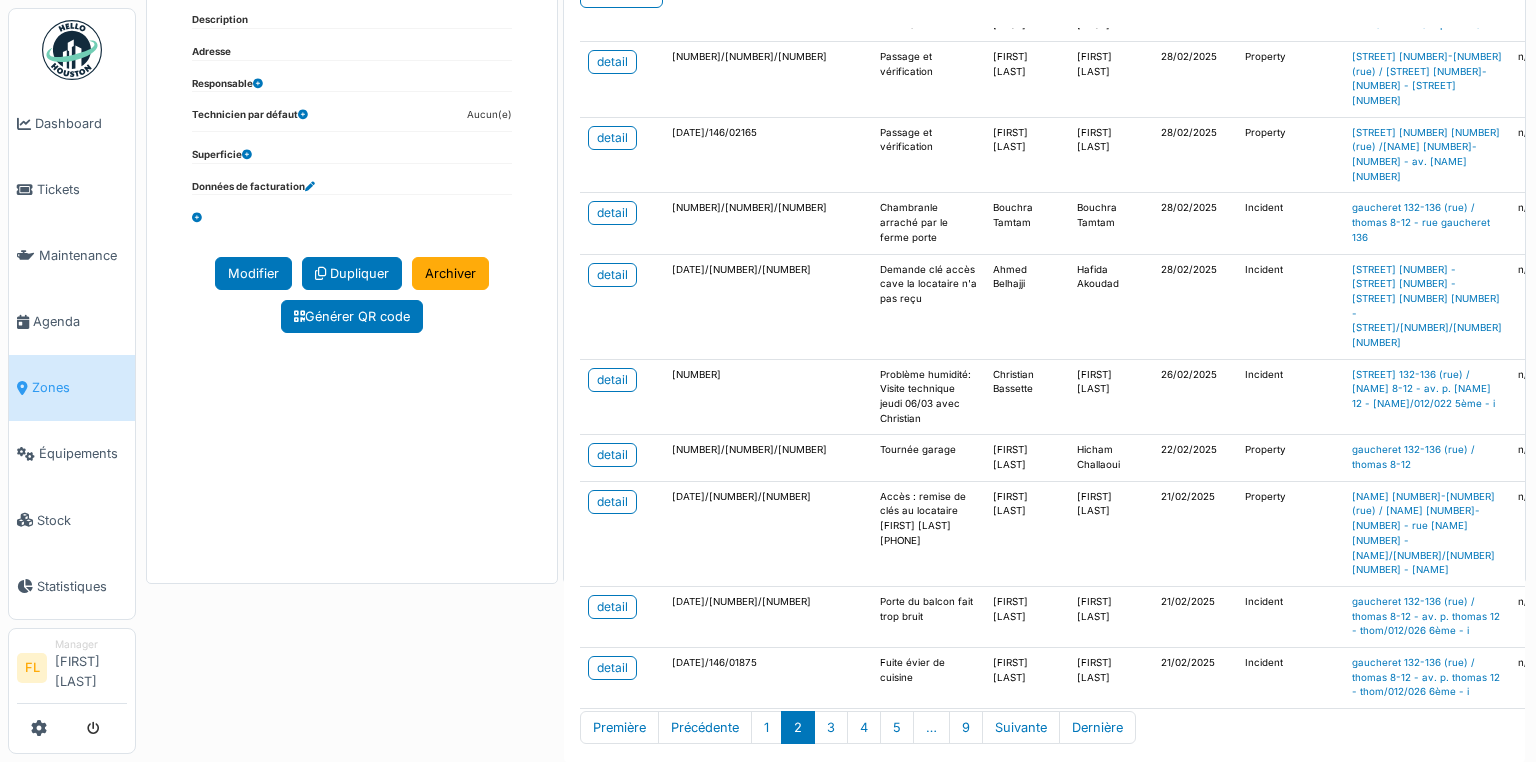 scroll, scrollTop: 7537, scrollLeft: 0, axis: vertical 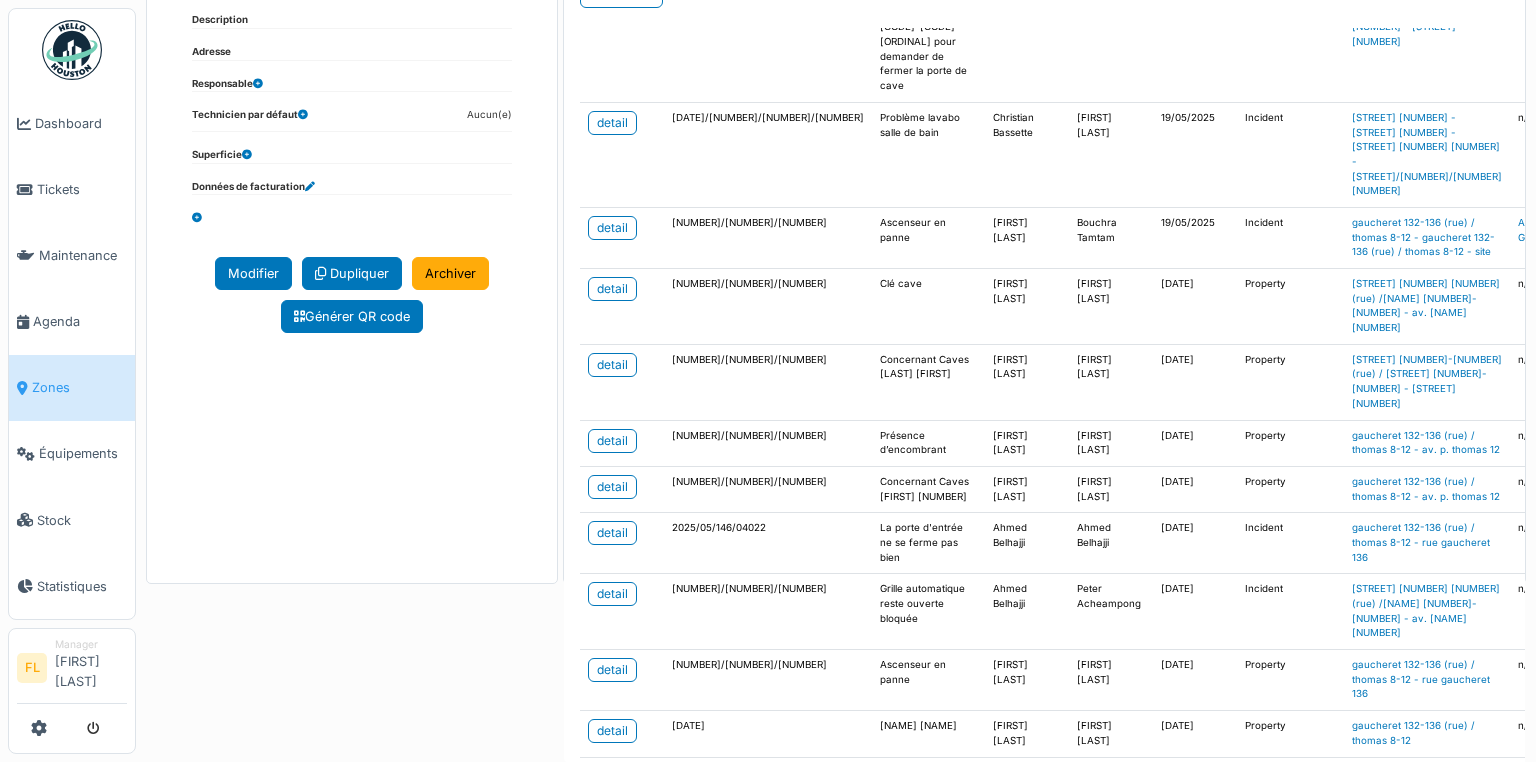 type 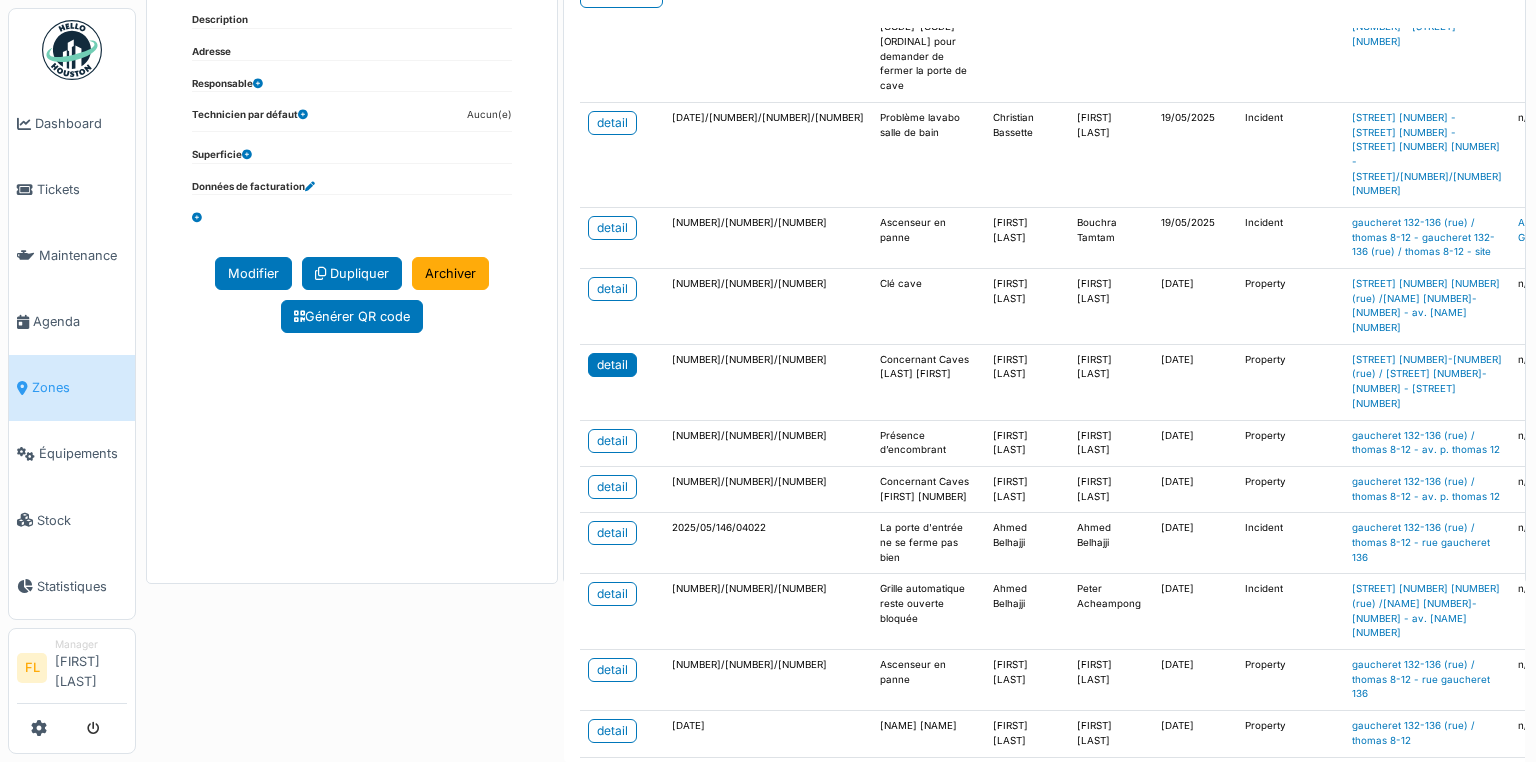 click on "detail" at bounding box center [612, 365] 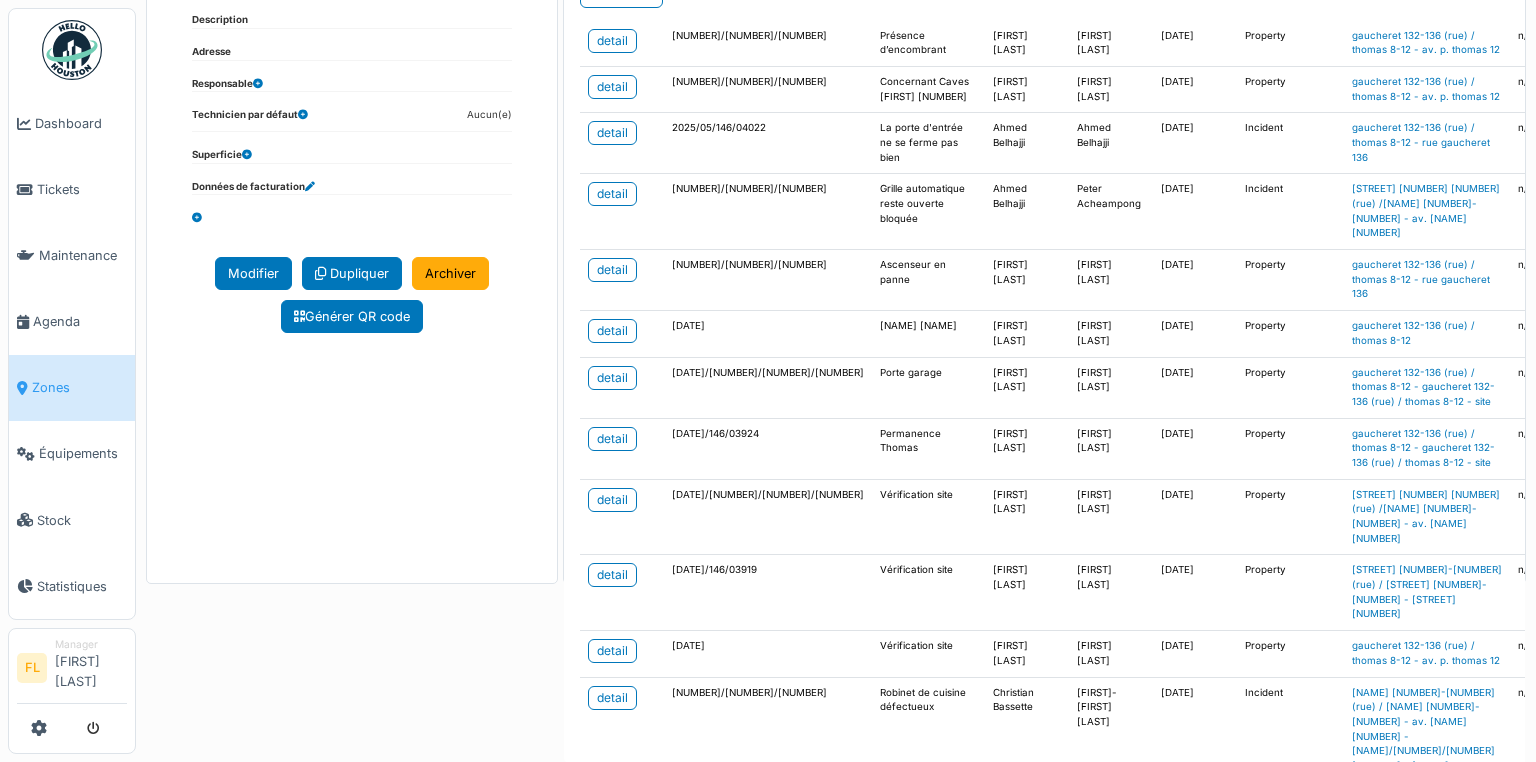 scroll, scrollTop: 640, scrollLeft: 0, axis: vertical 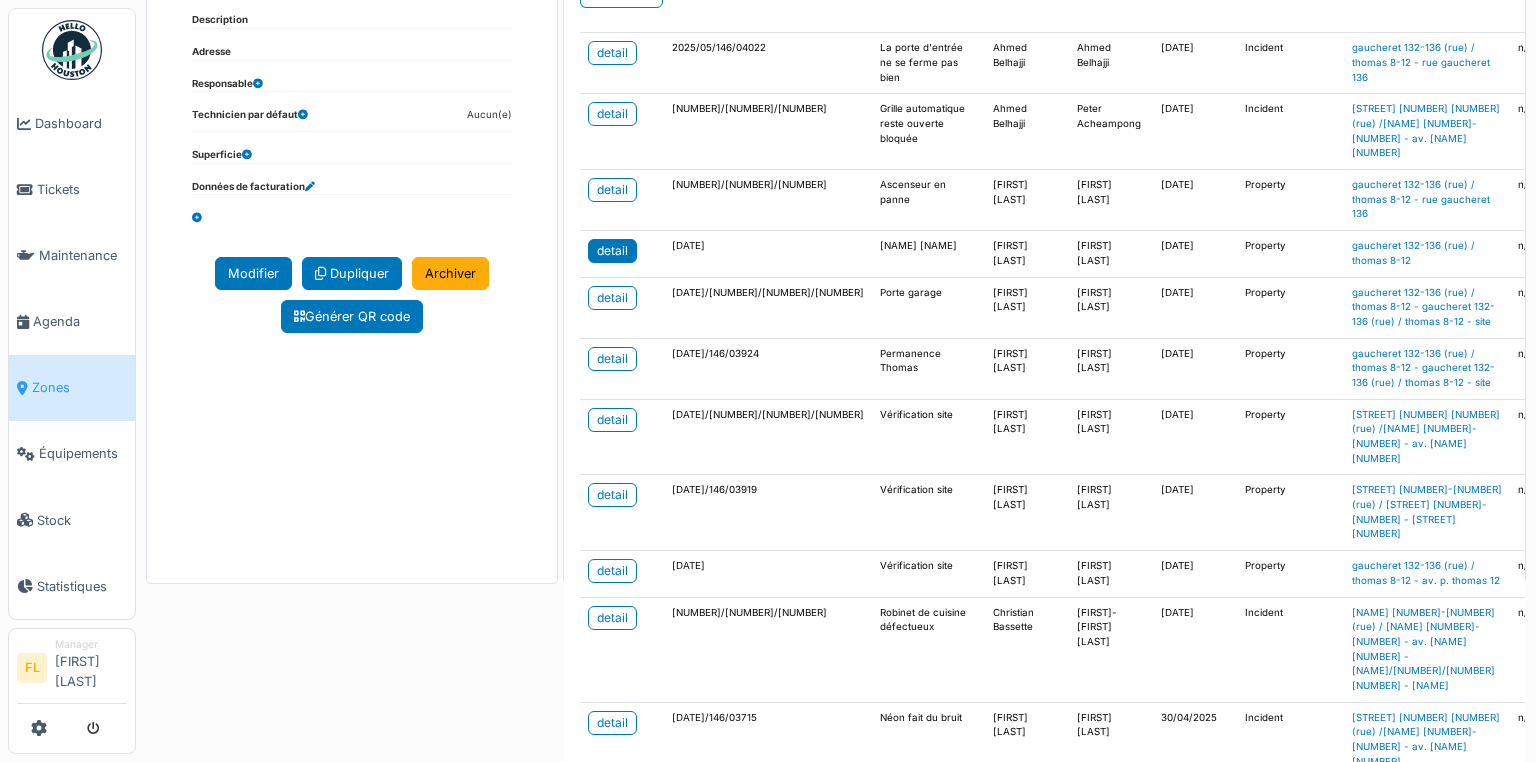 click on "detail" at bounding box center [612, 251] 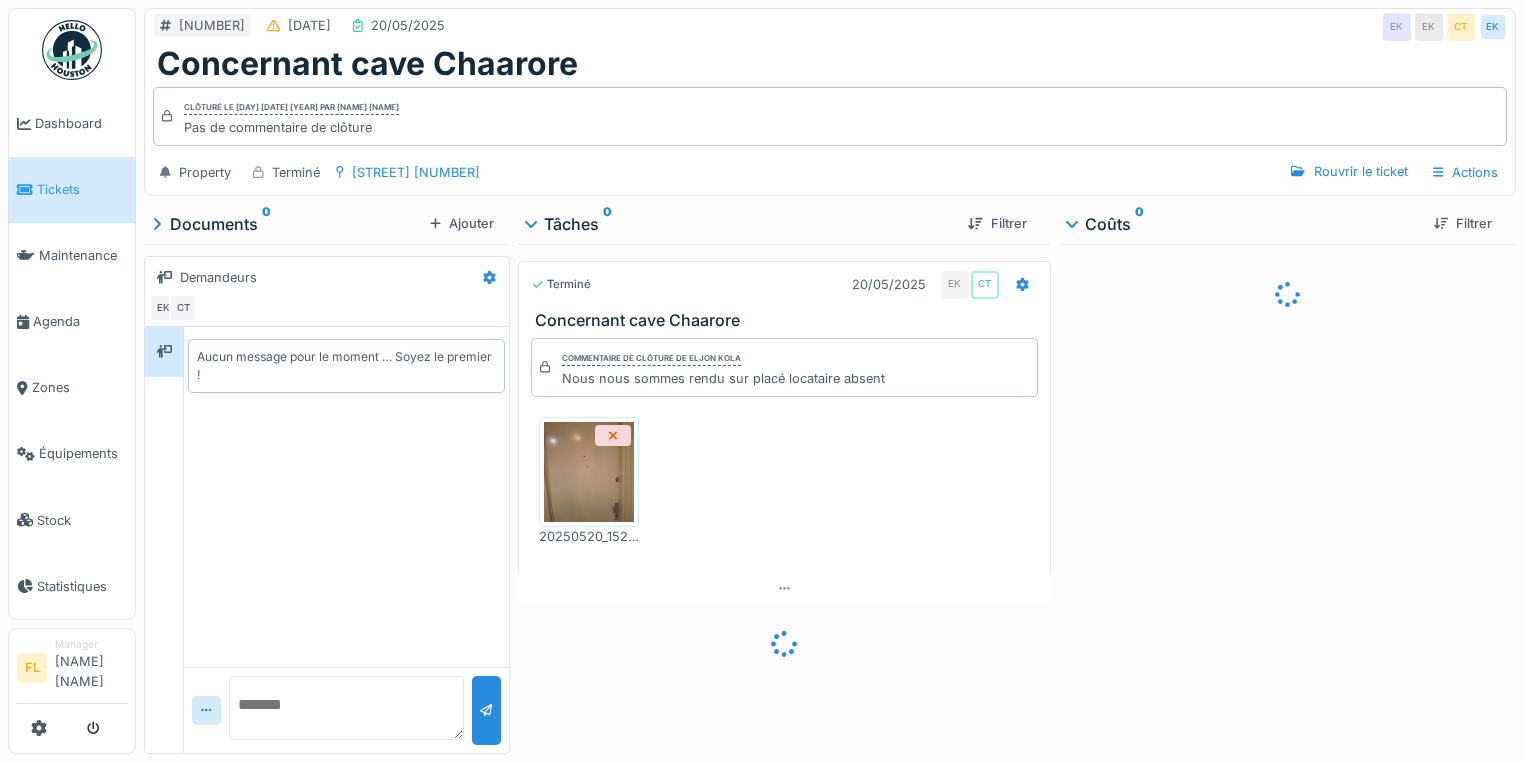scroll, scrollTop: 0, scrollLeft: 0, axis: both 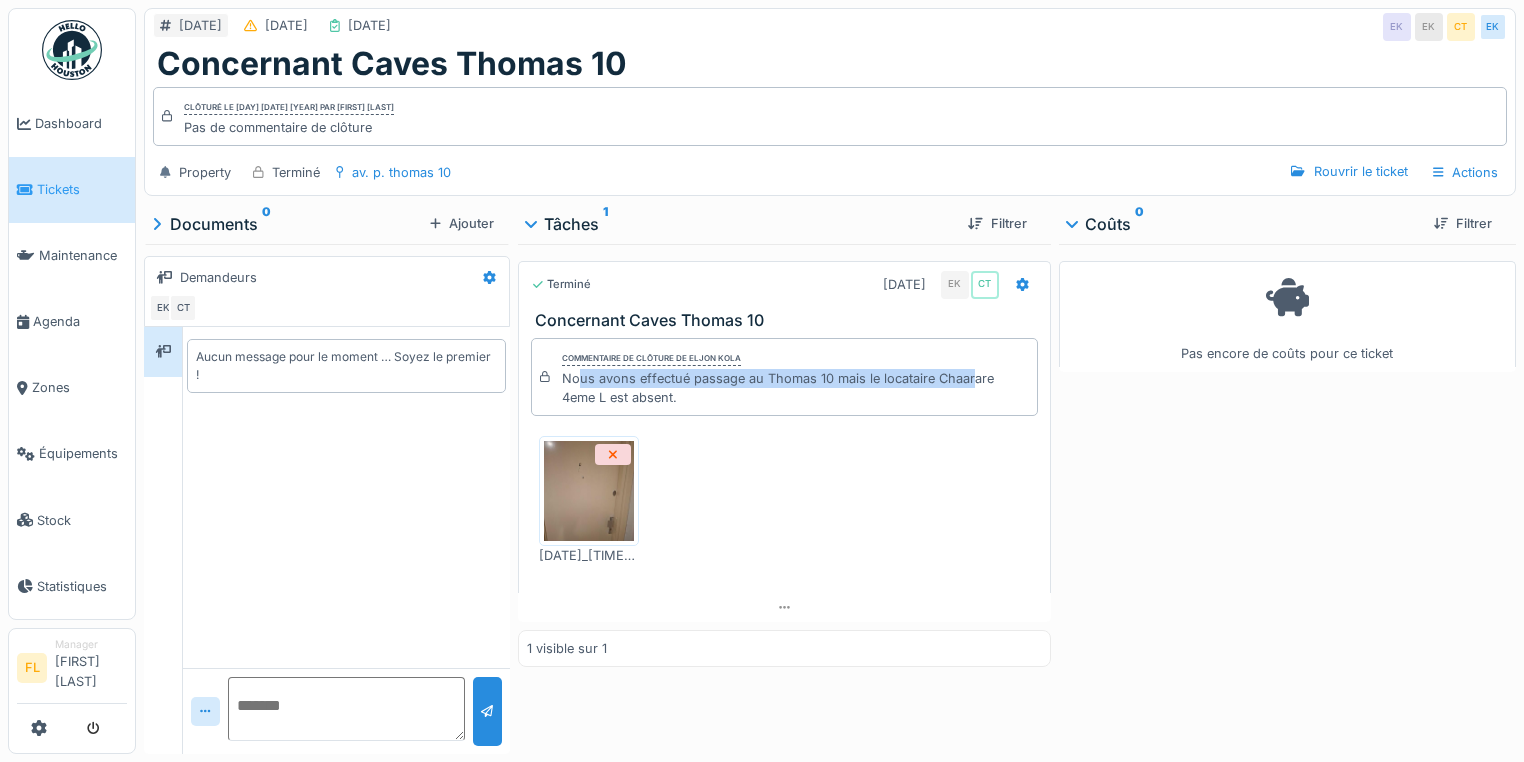 drag, startPoint x: 576, startPoint y: 378, endPoint x: 827, endPoint y: 375, distance: 251.01793 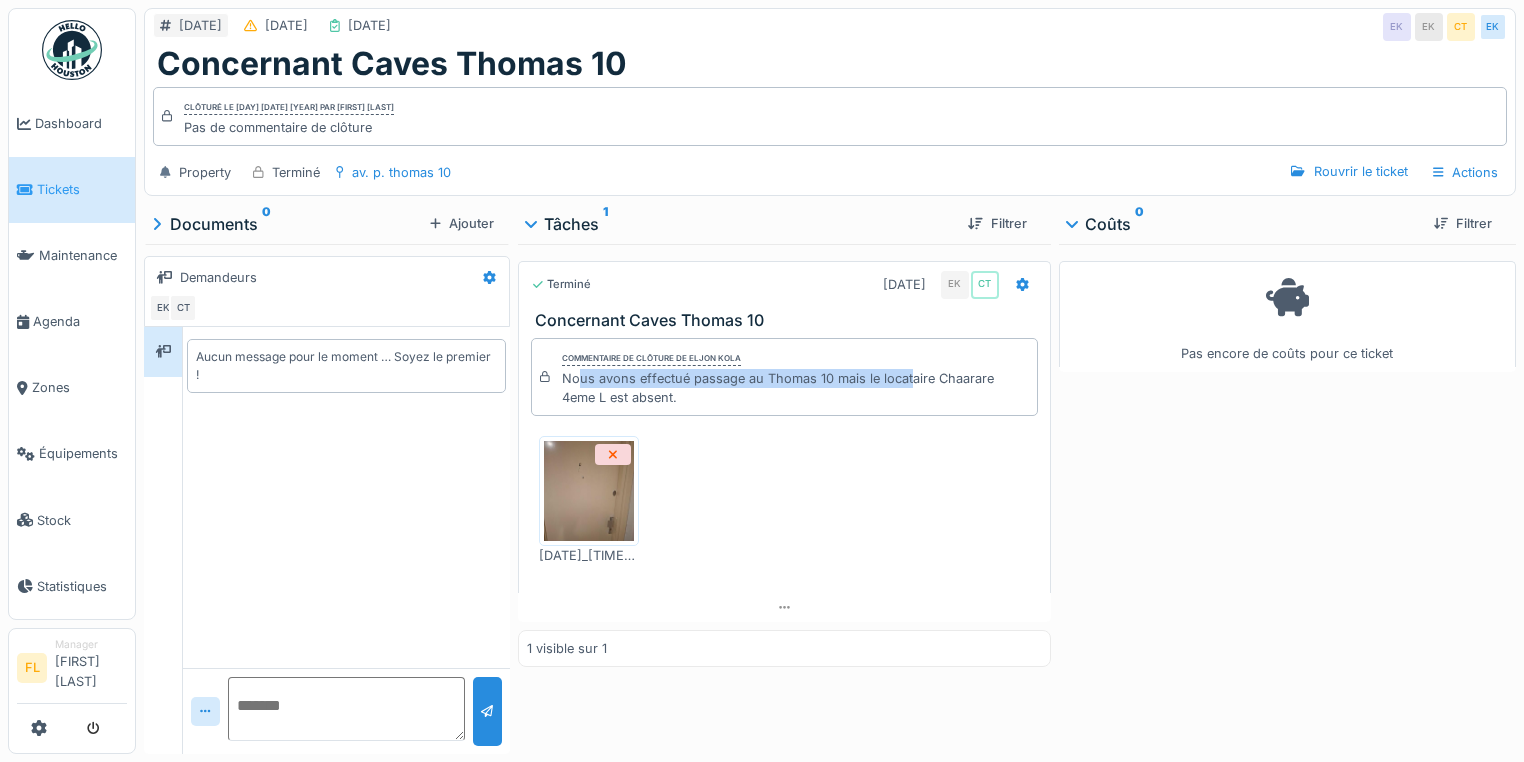 click on "Nous avons effectué passage au Thomas 10 mais le locataire Chaarare 4eme L est absent." at bounding box center (795, 388) 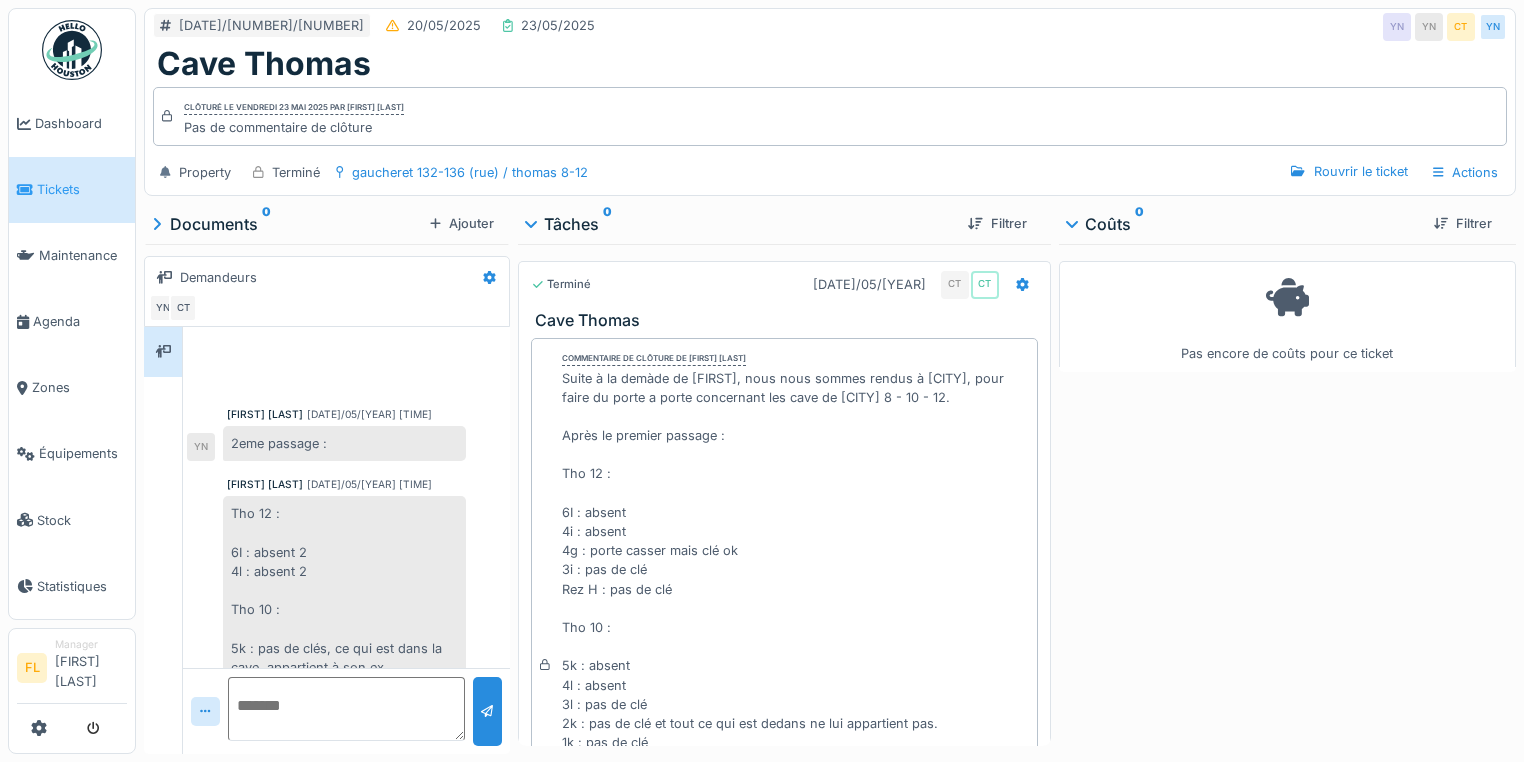 scroll, scrollTop: 0, scrollLeft: 0, axis: both 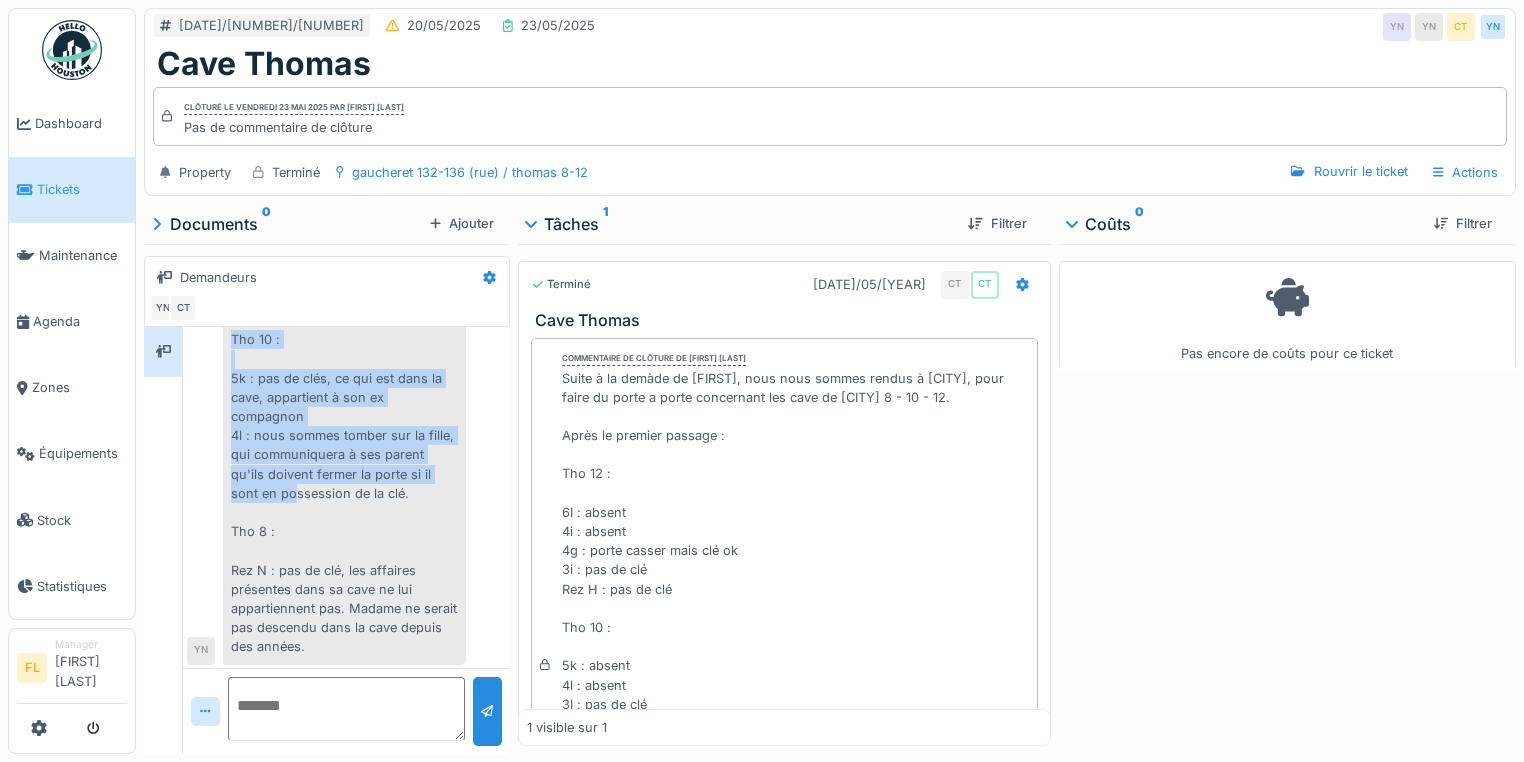 drag, startPoint x: 233, startPoint y: 336, endPoint x: 297, endPoint y: 486, distance: 163.0828 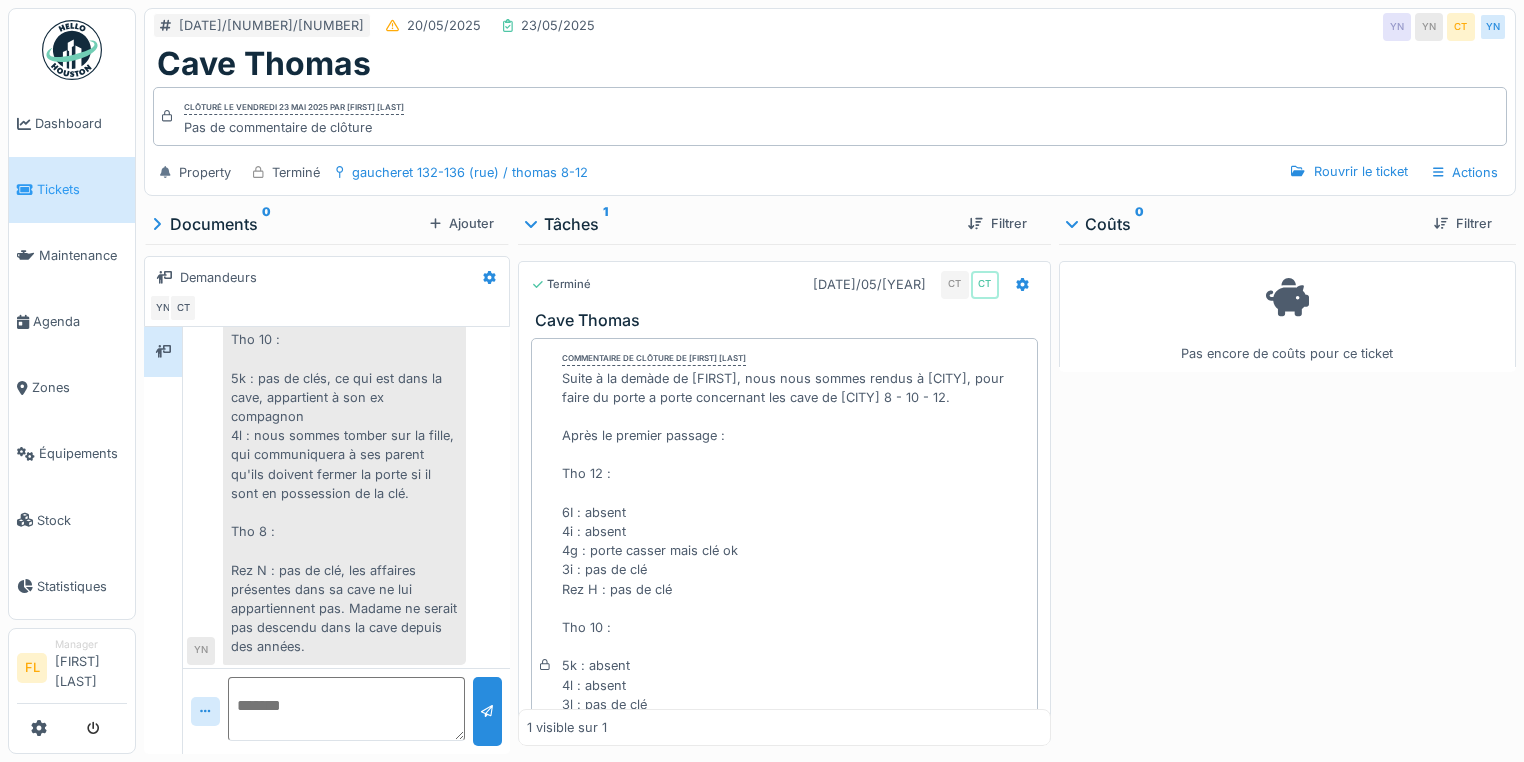 click on "Tho 12 :
6I : absent 2
4l : absent 2
Tho 10 :
5k : pas de clés, ce qui est dans la cave, appartient à son ex compagnon
4l : nous sommes tomber sur la fille, qui communiquera à ses parent qu'ils doivent fermer la porte si il sont en possession de la clé.
Tho 8 :
Rez N : pas de clé, les affaires présentes dans sa cave ne lui appartiennent pas. Madame ne serait pas descendu dans la cave depuis des années." at bounding box center [344, 445] 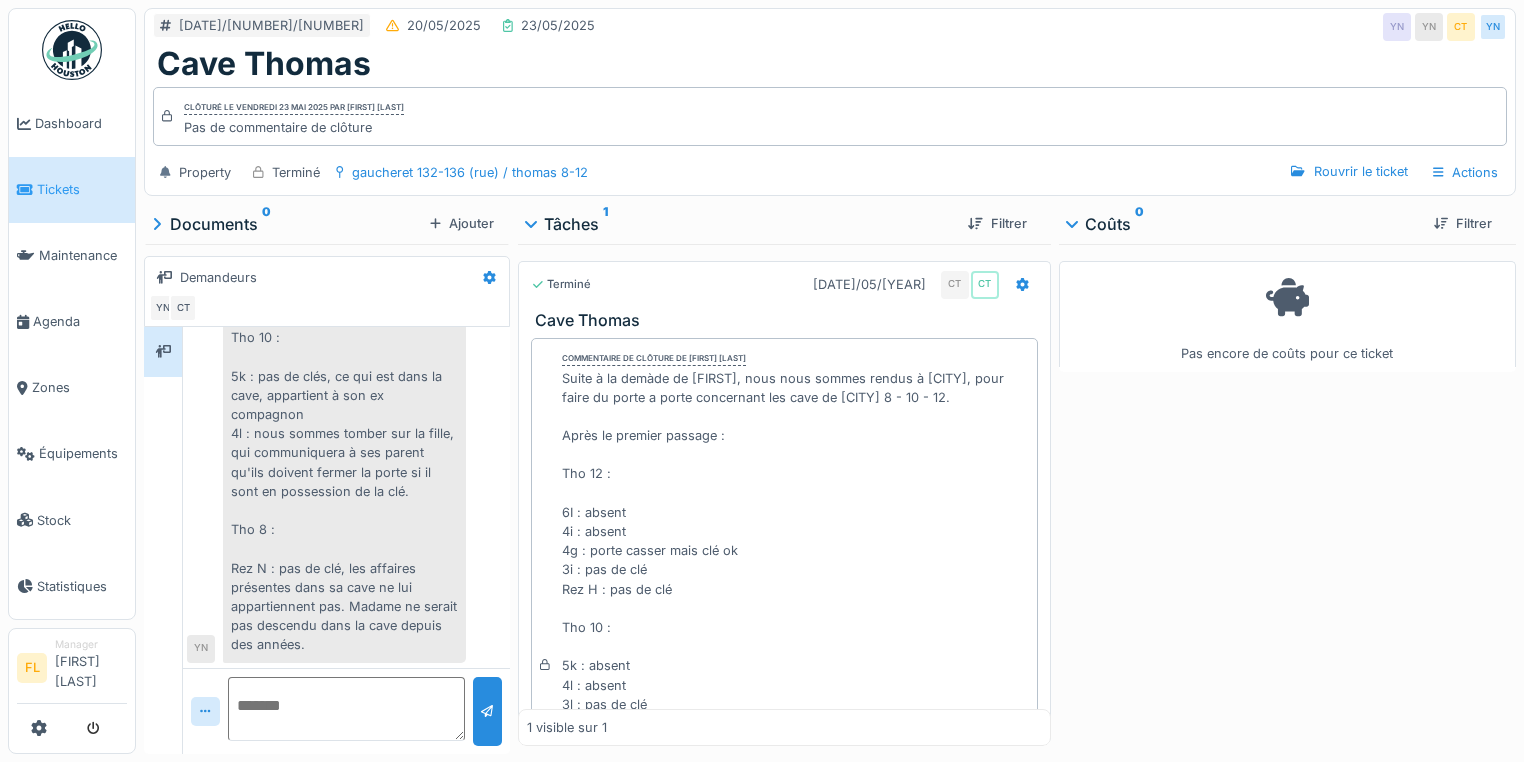 scroll, scrollTop: 272, scrollLeft: 0, axis: vertical 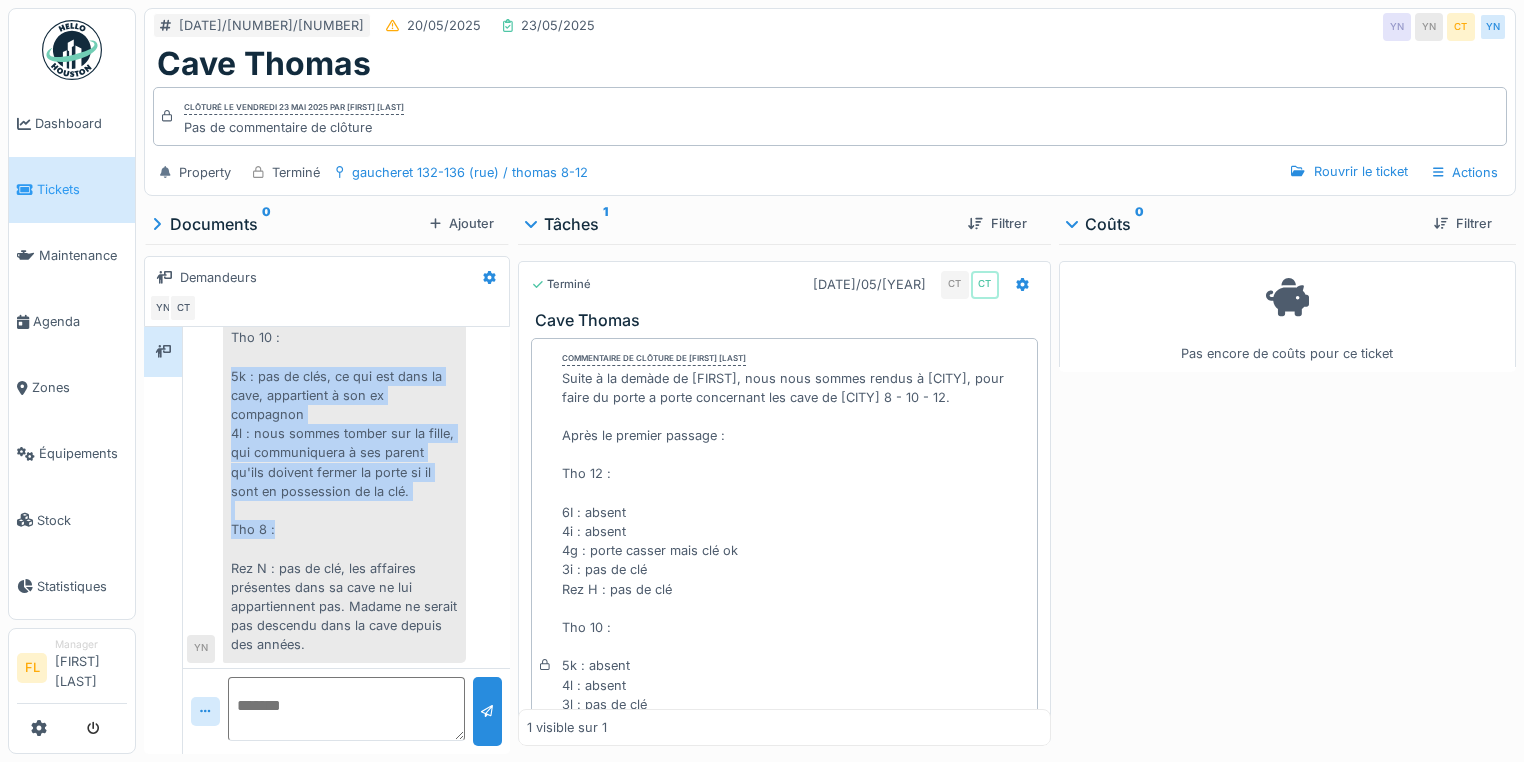 drag, startPoint x: 236, startPoint y: 368, endPoint x: 440, endPoint y: 523, distance: 256.205 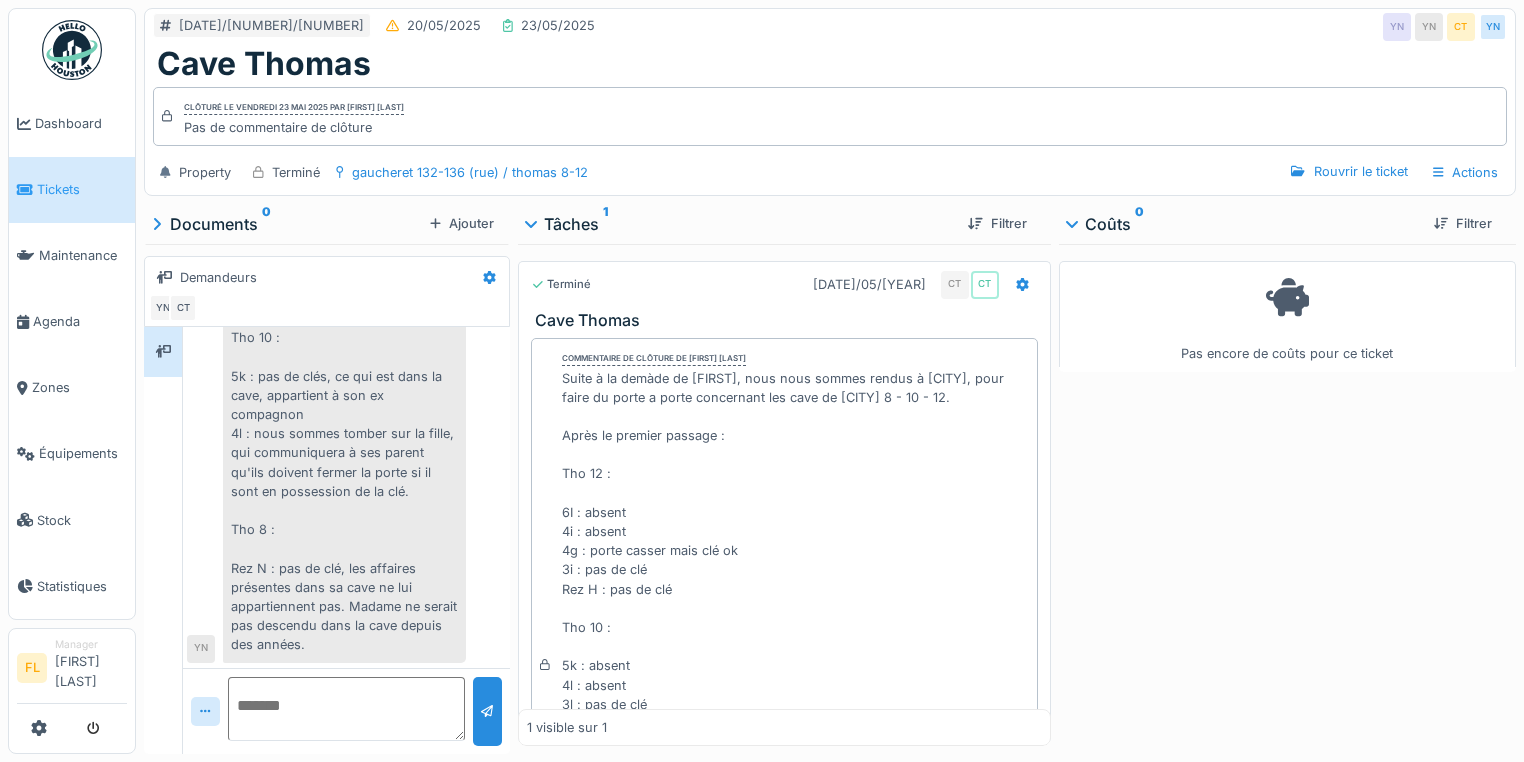 click on "Suite à la demàde de [FIRST], nous nous sommes rendus à [CITY], pour faire du porte a porte concernant les cave de [CITY] 8 - 10 - 12.
Après le premier passage :
Tho 12 :
6I : absent
4i : absent
4g : porte casser mais clé ok
3i : pas de clé
Rez H : pas de clé
Tho 10 :
5k : absent
4l : absent
3l : pas de clé
2k : pas de clé et tout ce qui est dedans ne lui appartient pas.
1k : pas de clé
Tho 8 :
Rez N : absent
Concernant Mme [LAST] : les 2 caves sont bien à "elle", d’après Mme, l’ancien concierge (Mr [LAST]) lui aurait donner les clé.
La cave donner avec son appartement est la 1M3 et la FS6 serait celle donner par Mr [LAST].
Les encombrants sur la photo appartiendrai à Mme, elle attend la déchetterie le 21 à Gaucheret pour tout jeter." at bounding box center [795, 676] 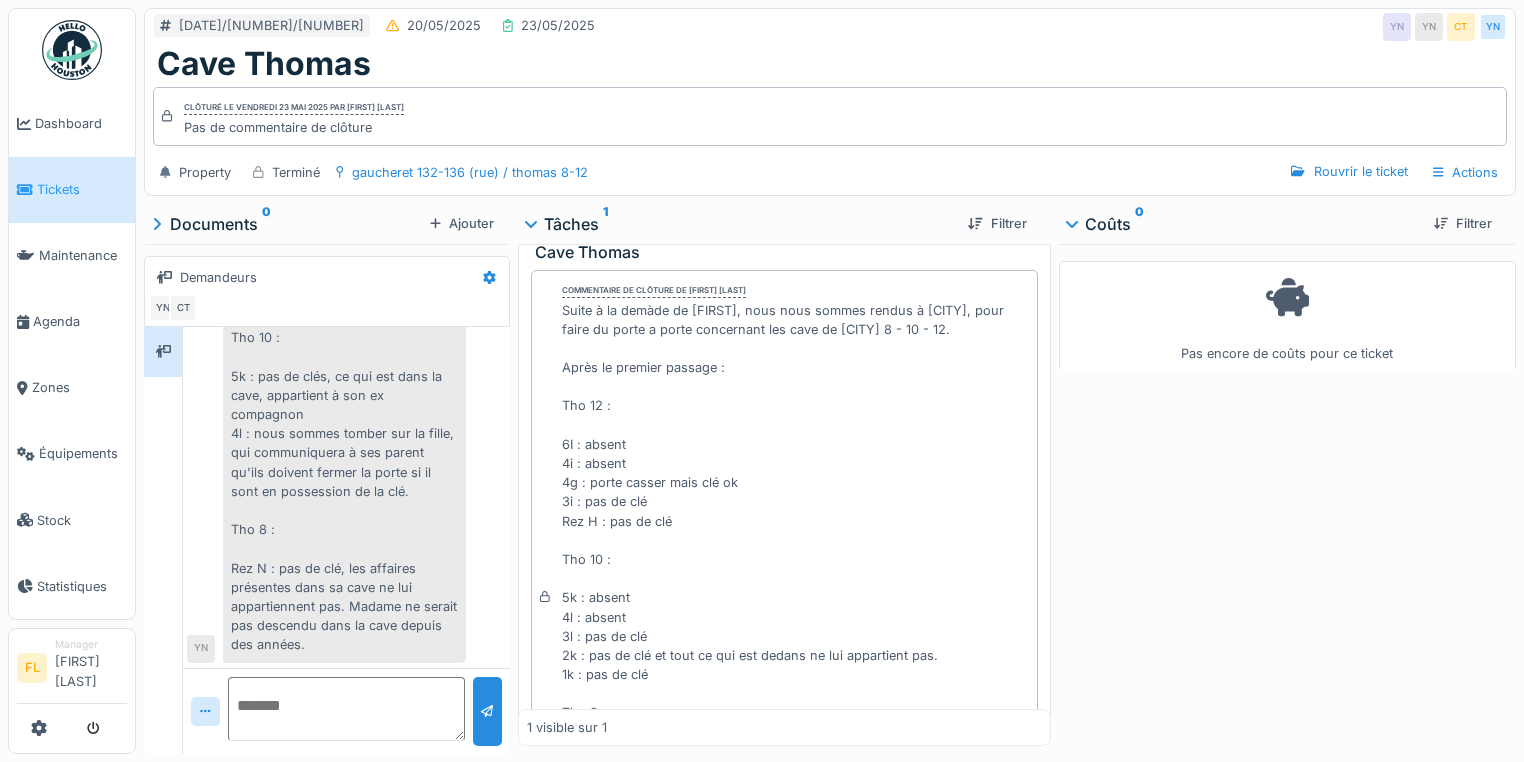 scroll, scrollTop: 160, scrollLeft: 0, axis: vertical 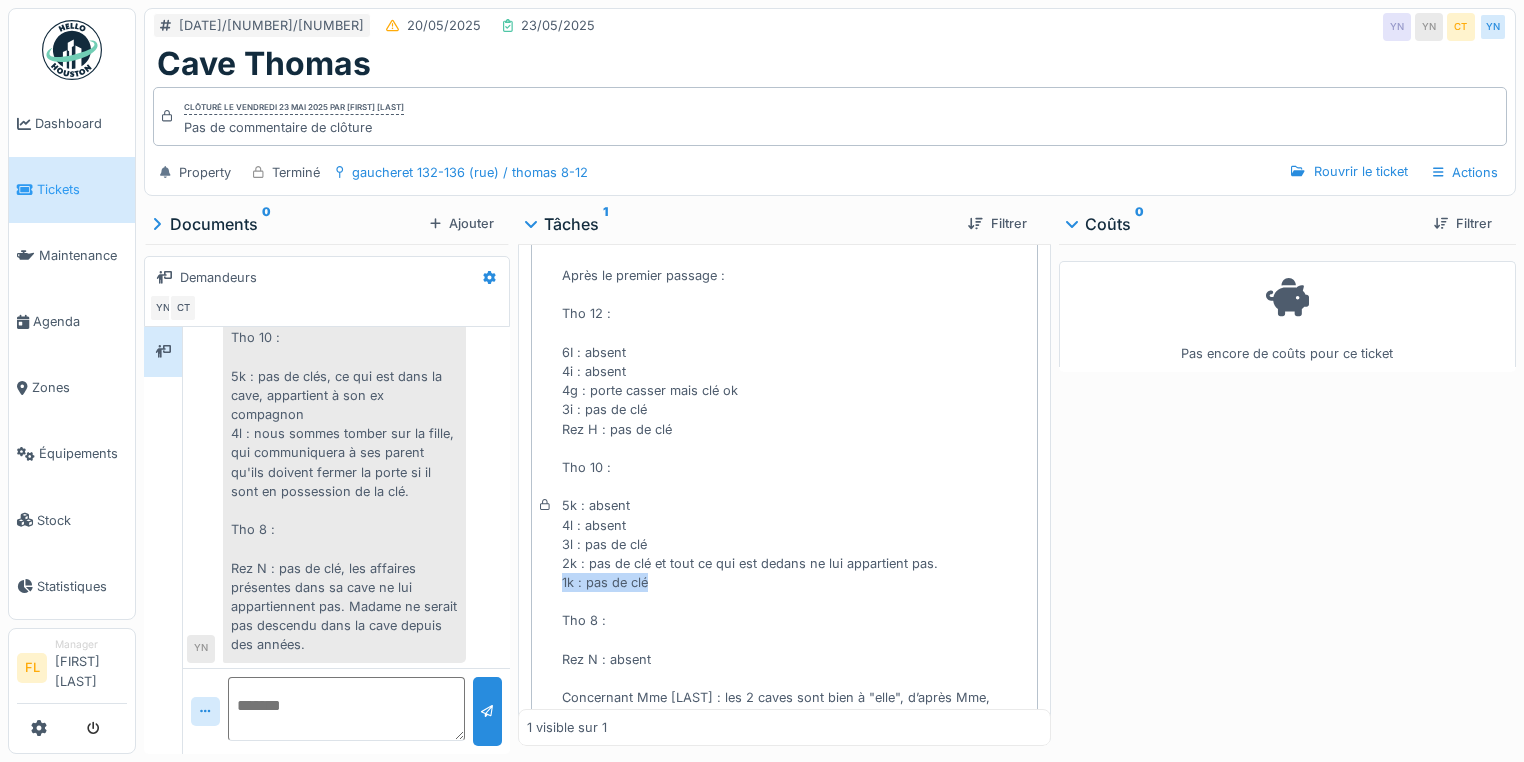 drag, startPoint x: 558, startPoint y: 586, endPoint x: 672, endPoint y: 584, distance: 114.01754 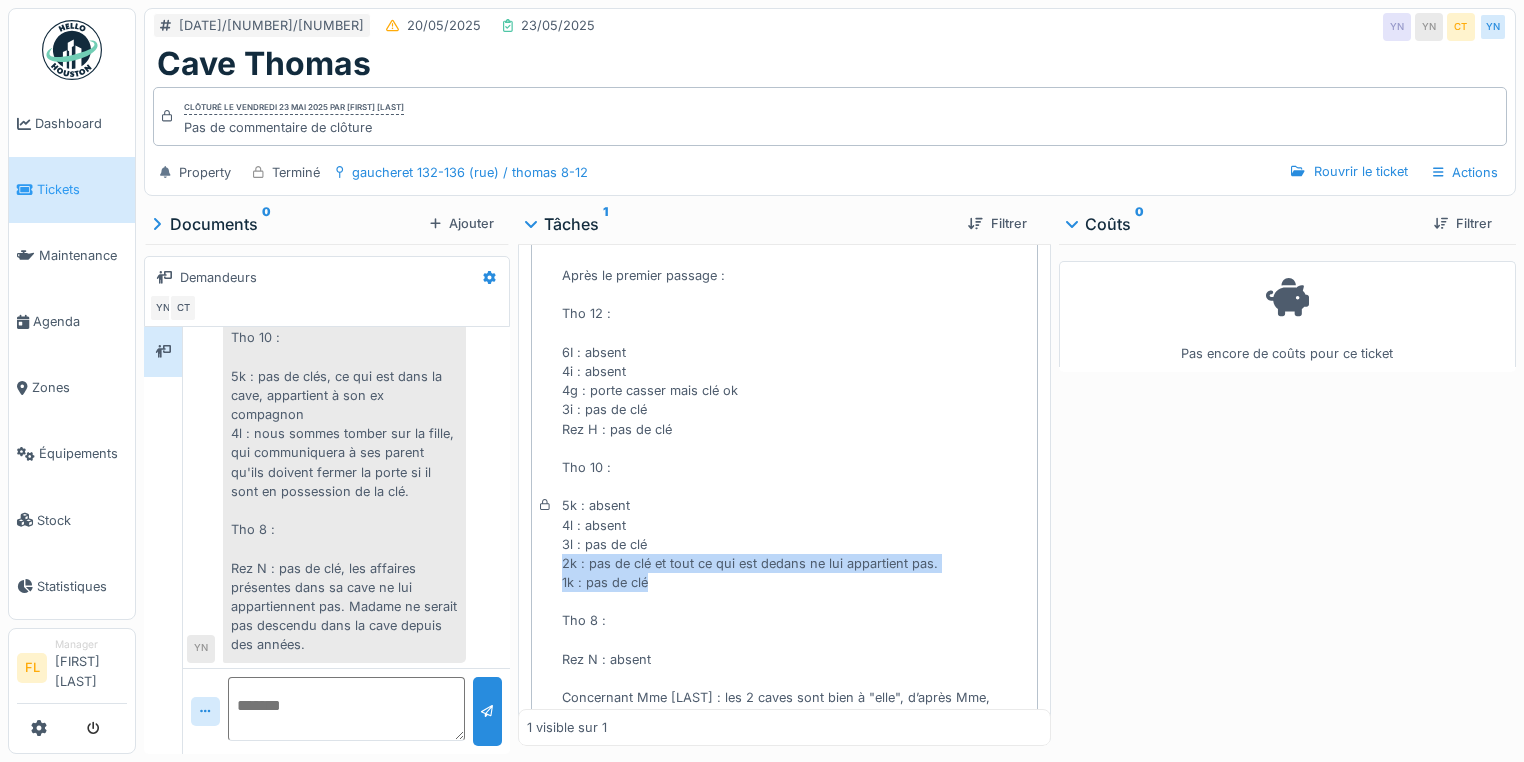 drag, startPoint x: 654, startPoint y: 582, endPoint x: 681, endPoint y: 570, distance: 29.546574 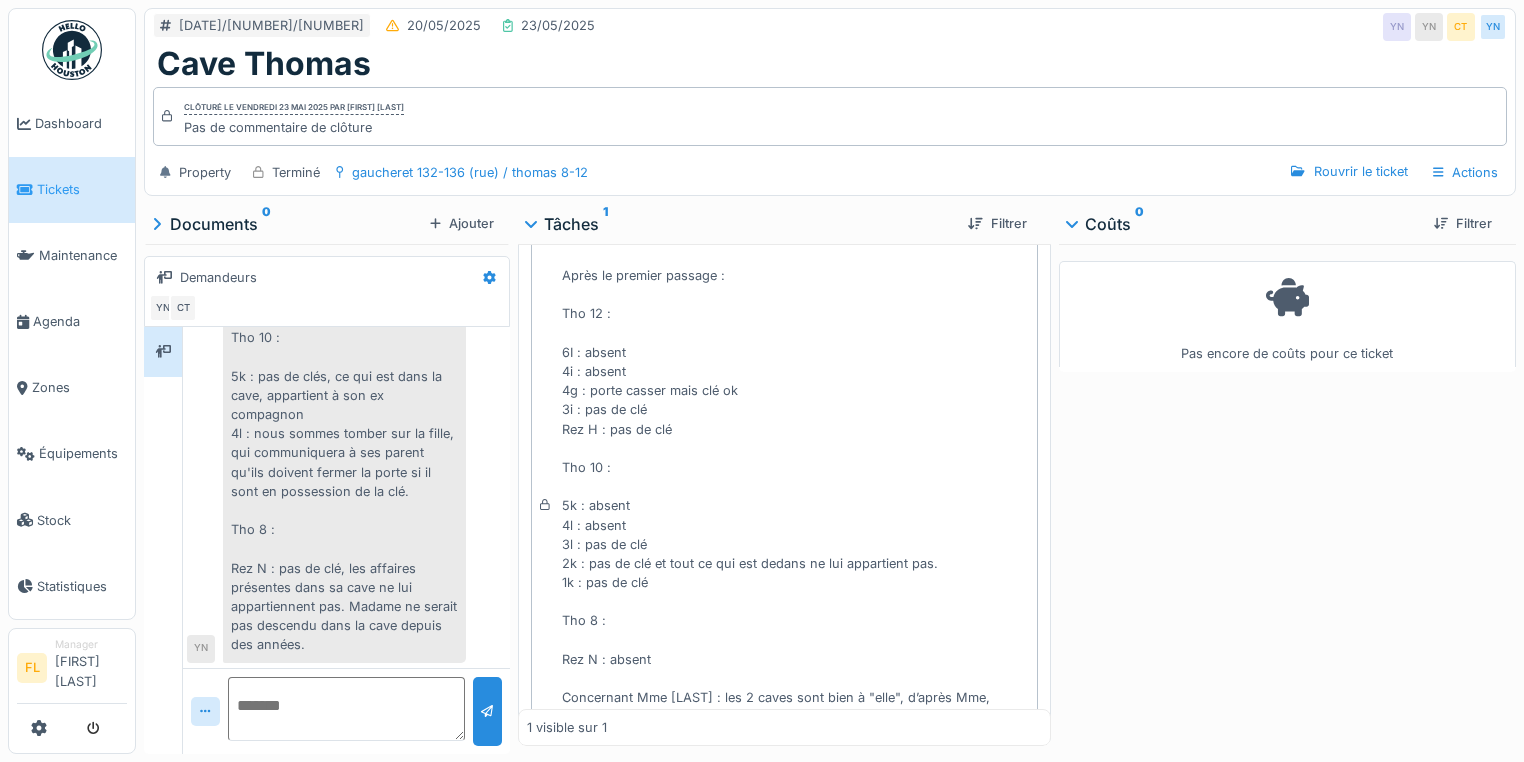 click on "Pas encore de coûts pour ce ticket" at bounding box center (1287, 495) 